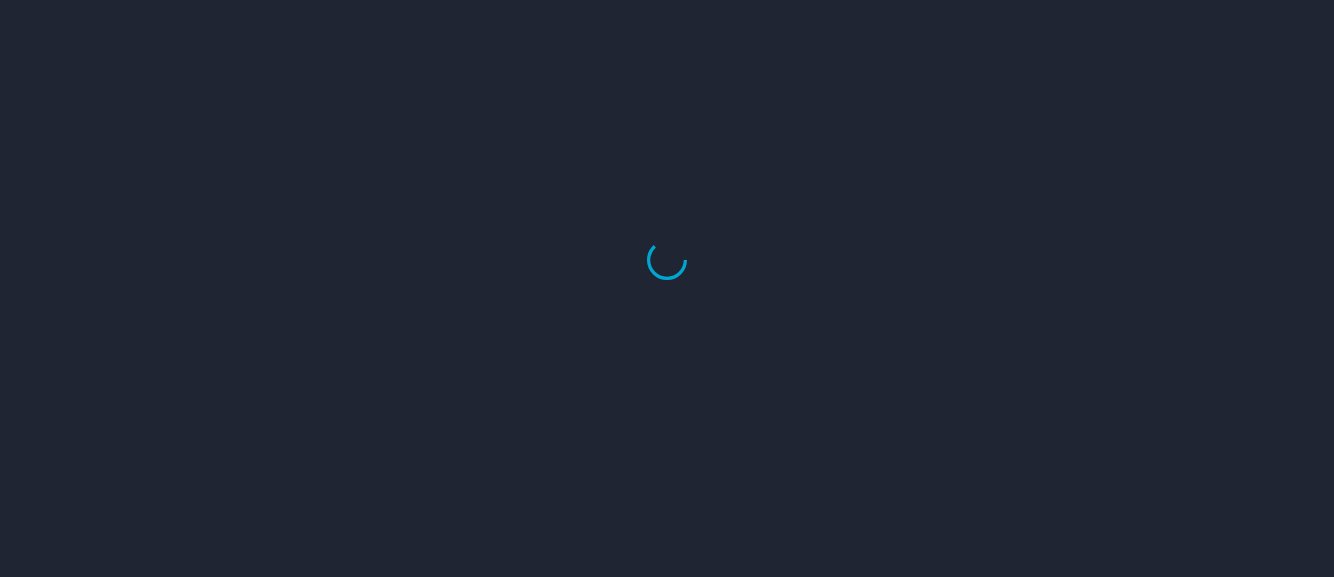 scroll, scrollTop: 0, scrollLeft: 0, axis: both 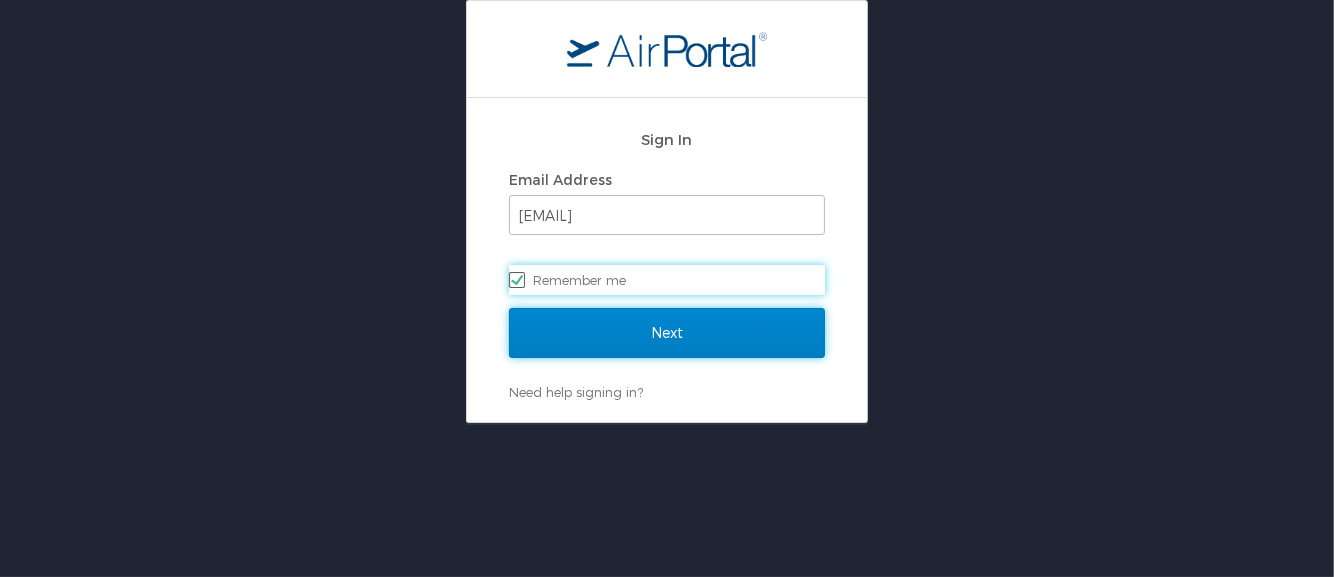 click on "Next" at bounding box center (667, 333) 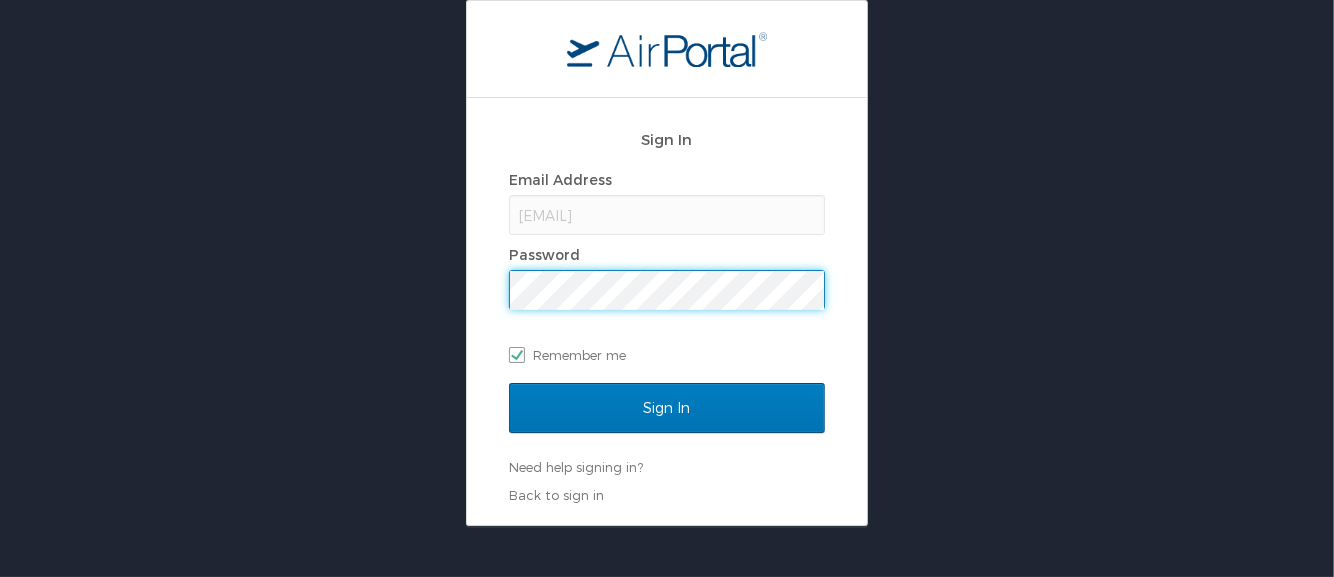 scroll, scrollTop: 0, scrollLeft: 0, axis: both 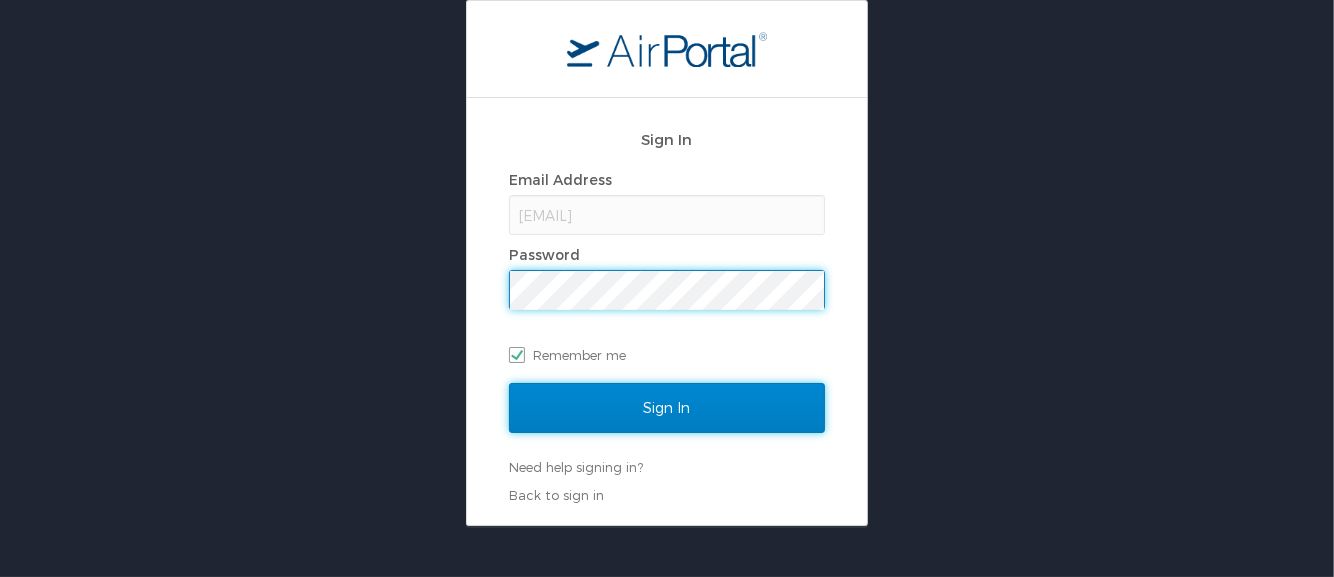 click on "Sign In" at bounding box center [667, 408] 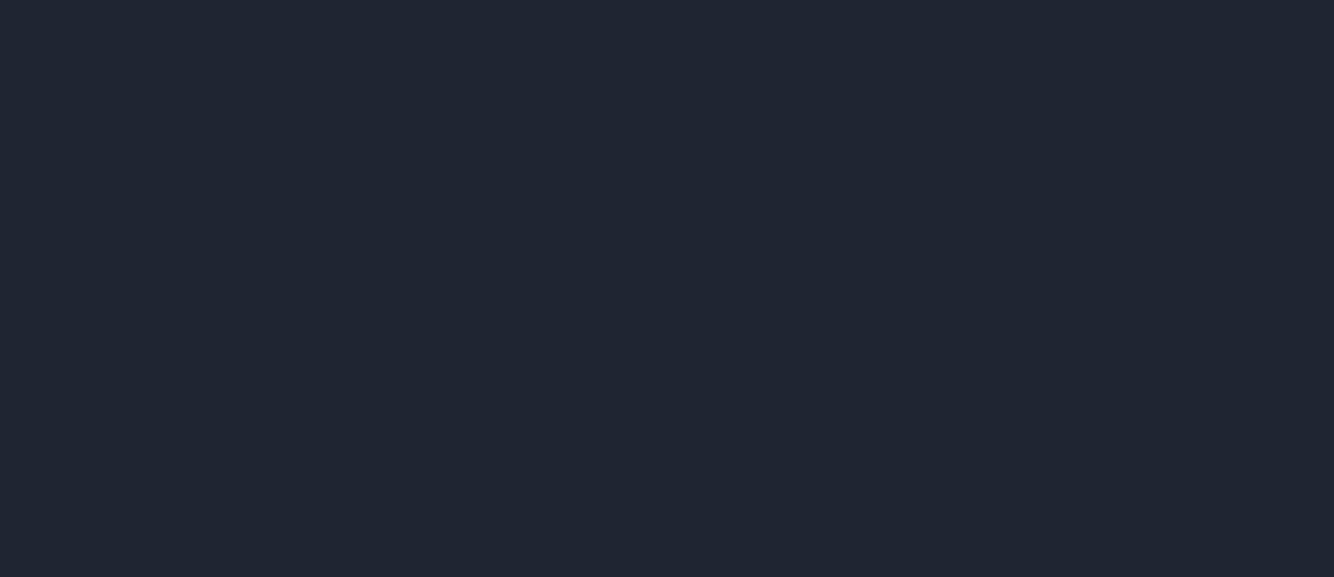scroll, scrollTop: 0, scrollLeft: 0, axis: both 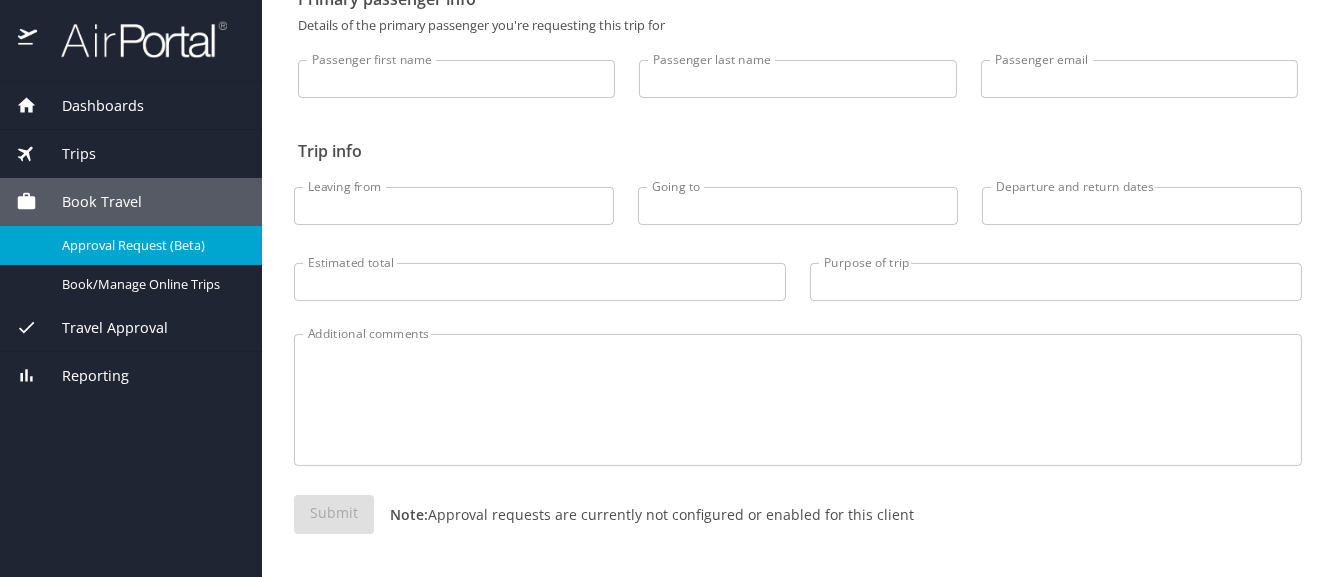 click on "Trips" at bounding box center [66, 154] 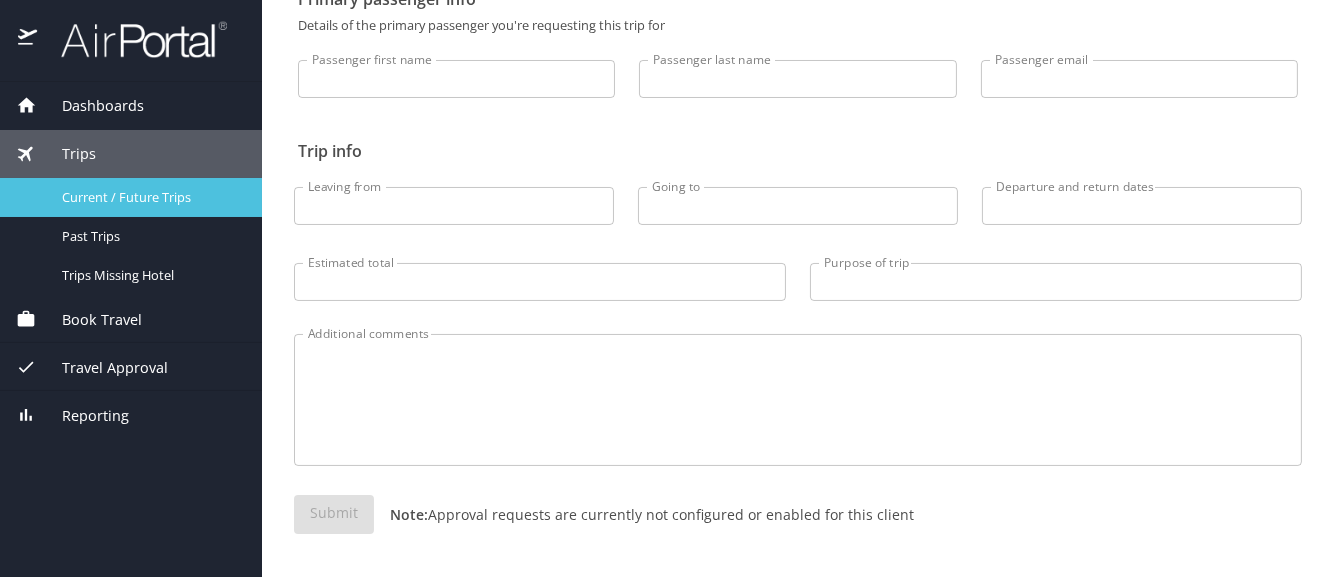 click on "Current / Future Trips" at bounding box center [131, 197] 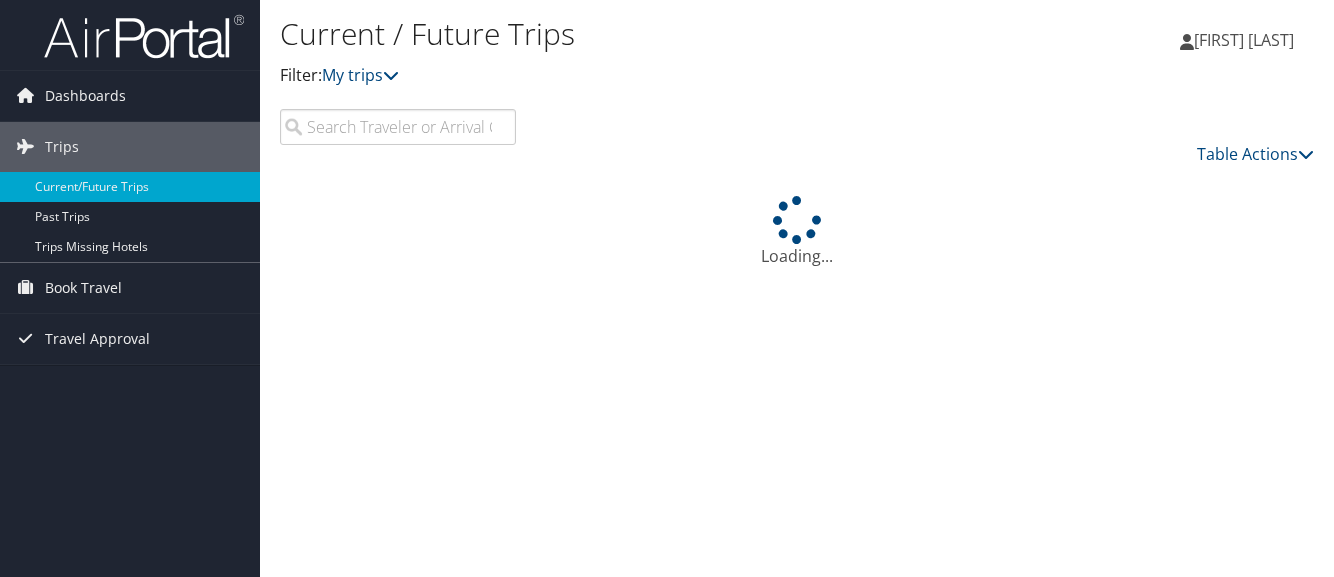 scroll, scrollTop: 0, scrollLeft: 0, axis: both 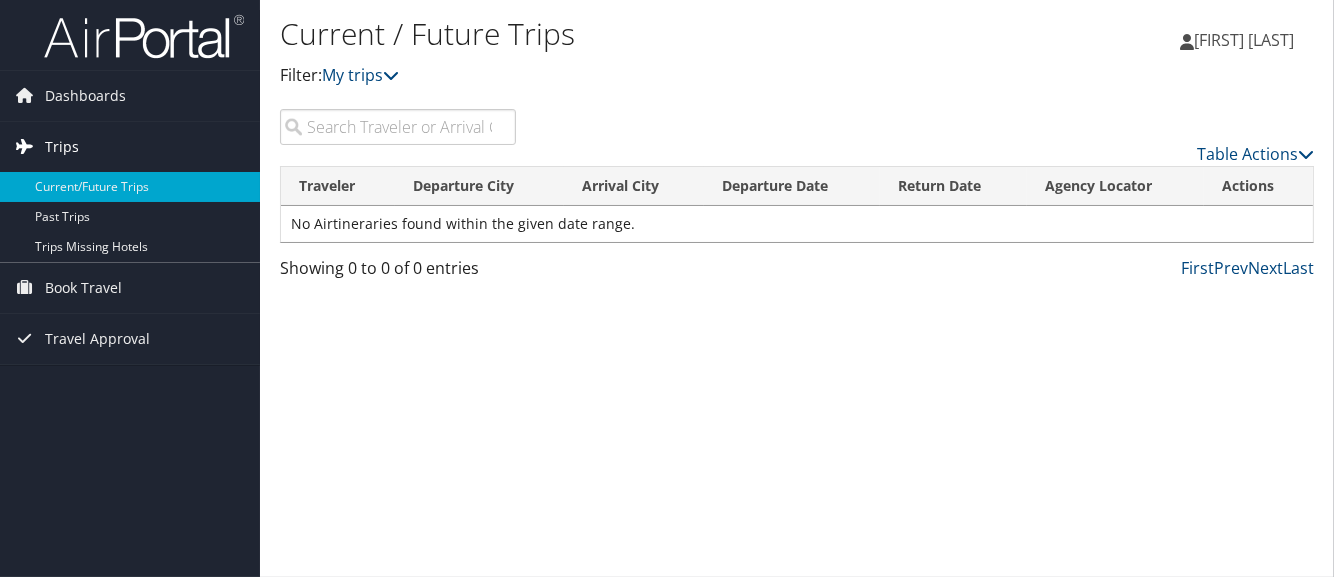 click on "Trips" at bounding box center [62, 147] 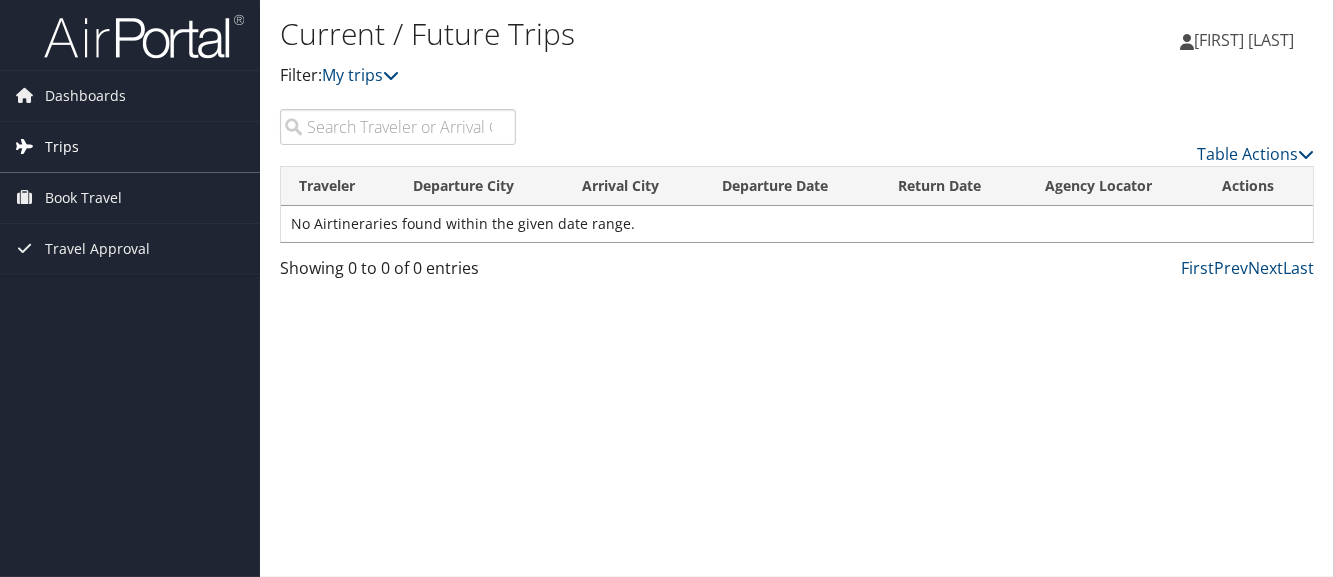 click on "Trips" at bounding box center (62, 147) 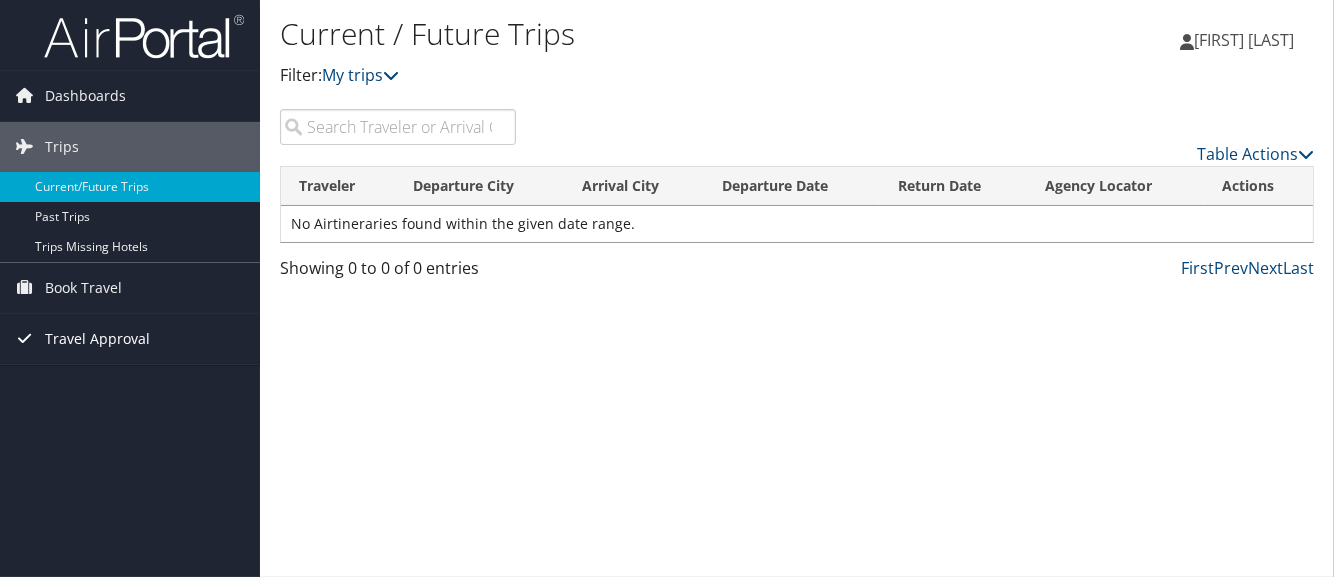 click on "Travel Approval" at bounding box center (97, 339) 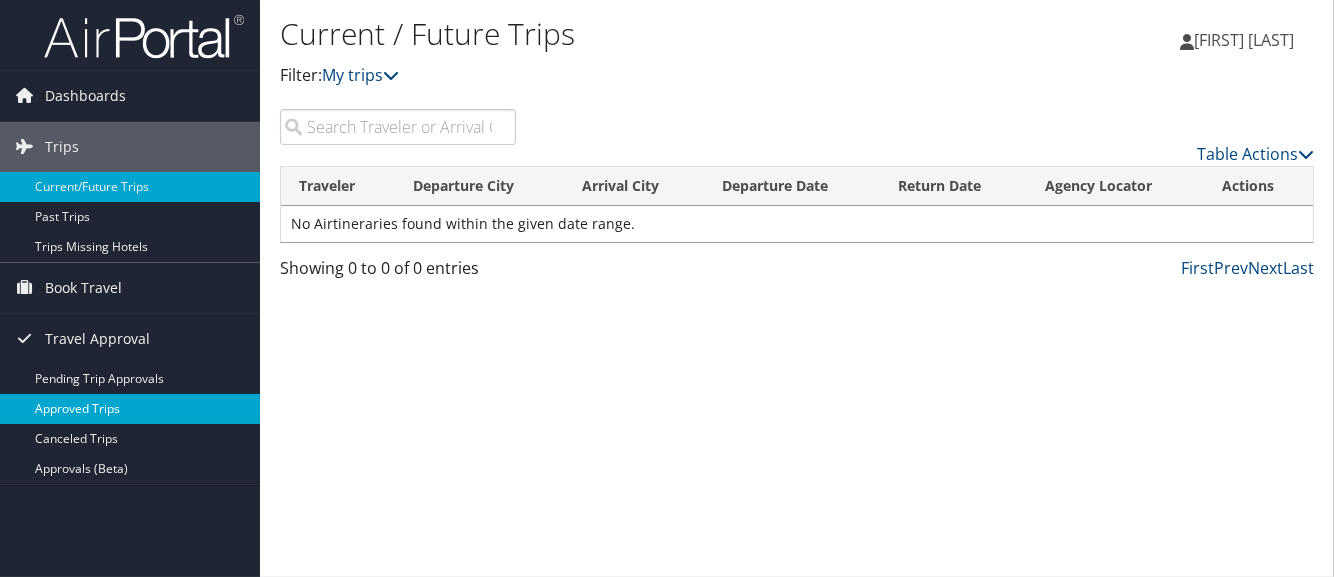 click on "Approved Trips" at bounding box center (130, 409) 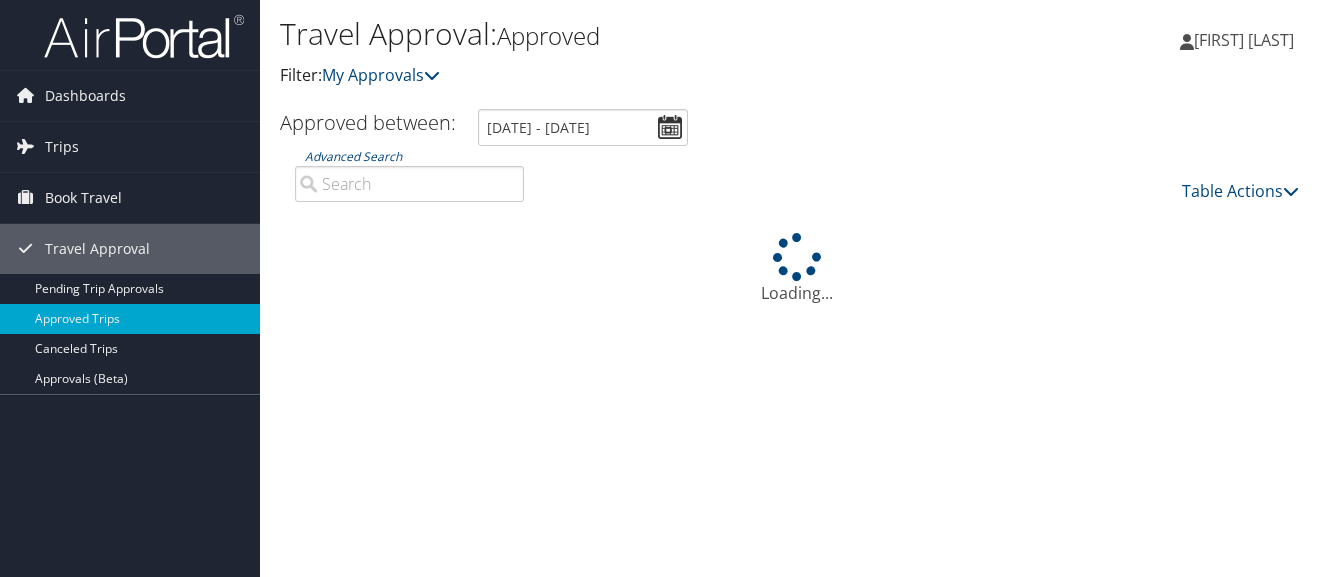 scroll, scrollTop: 0, scrollLeft: 0, axis: both 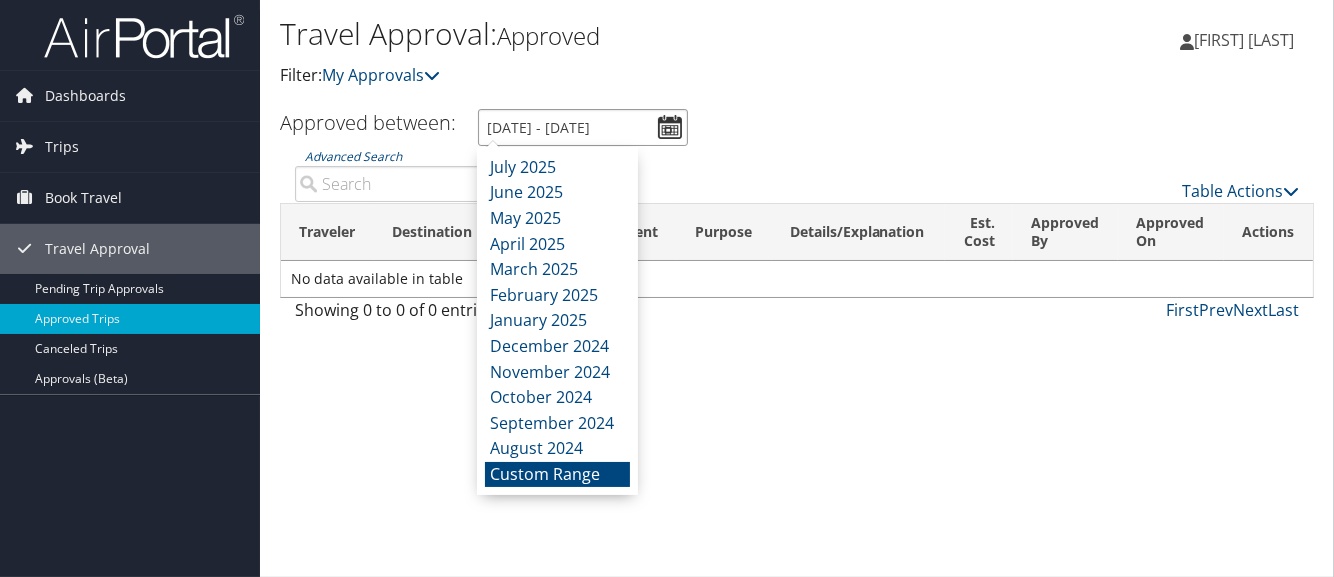 click on "7/4/2025 - 8/4/2025" at bounding box center (583, 127) 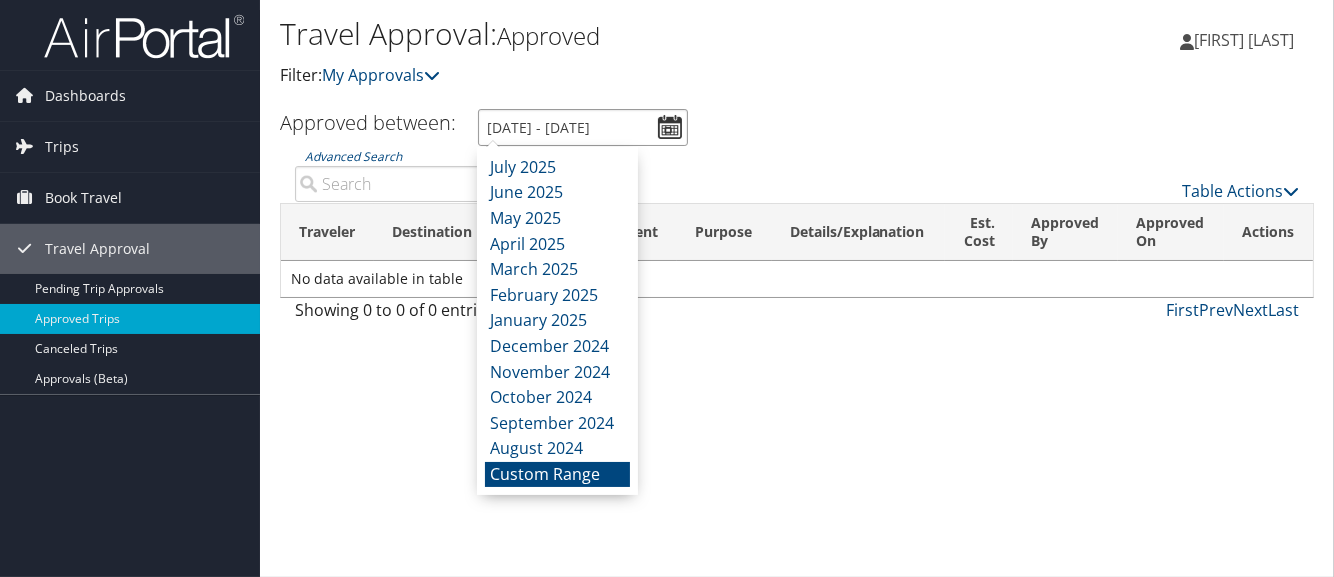 click on "7/4/2025 - 8/4/2025" at bounding box center [583, 127] 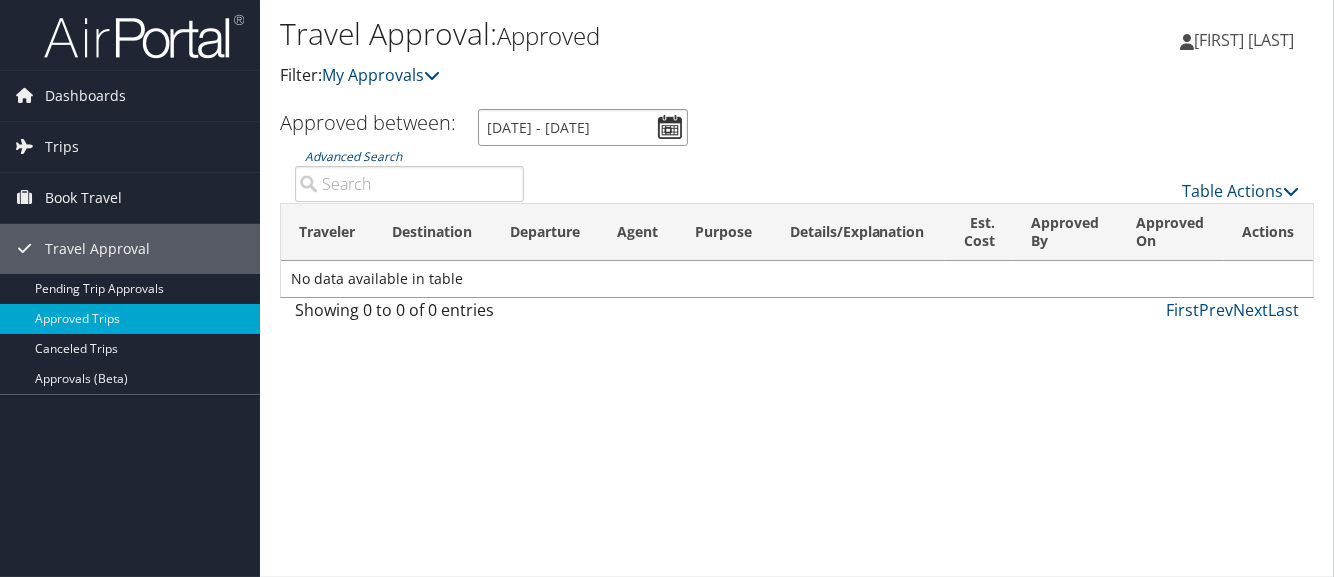 click on "7/4/2025 - 8/4/2025" at bounding box center (583, 127) 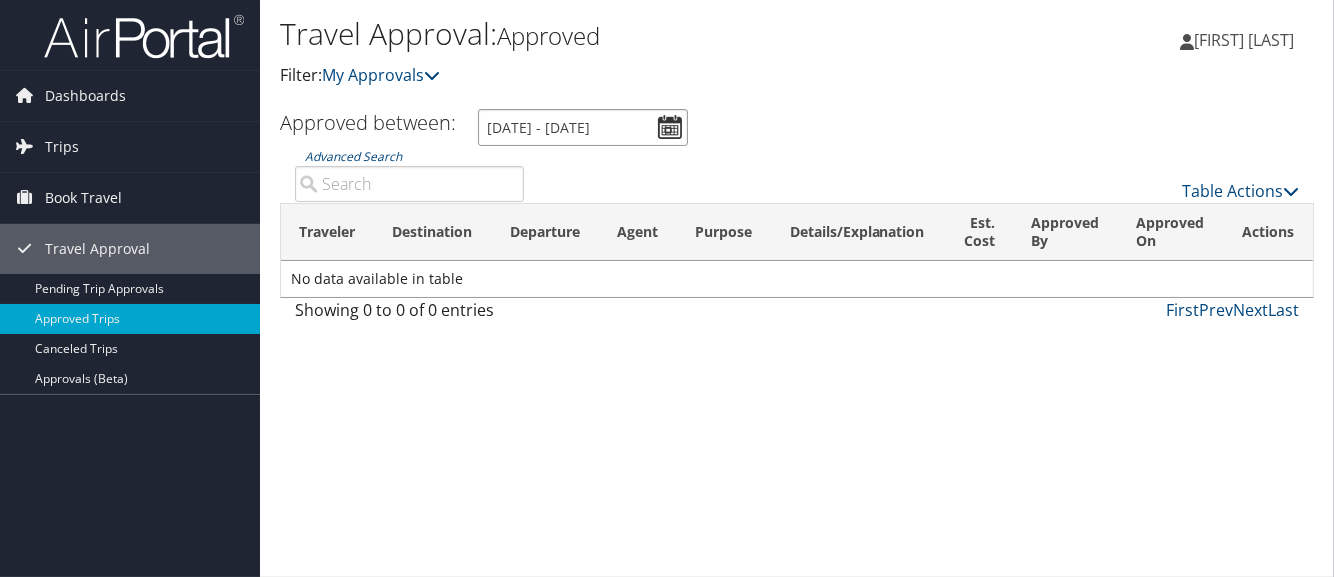 click on "7/4/2025 - 8/4/2025" at bounding box center (583, 127) 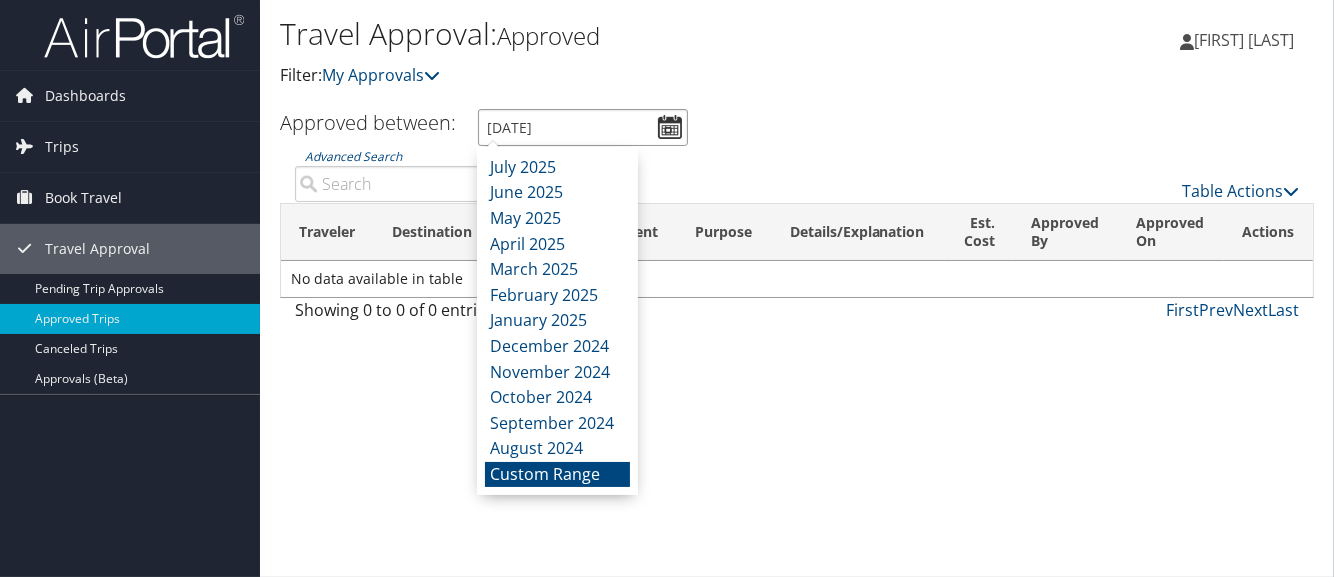 type on "7" 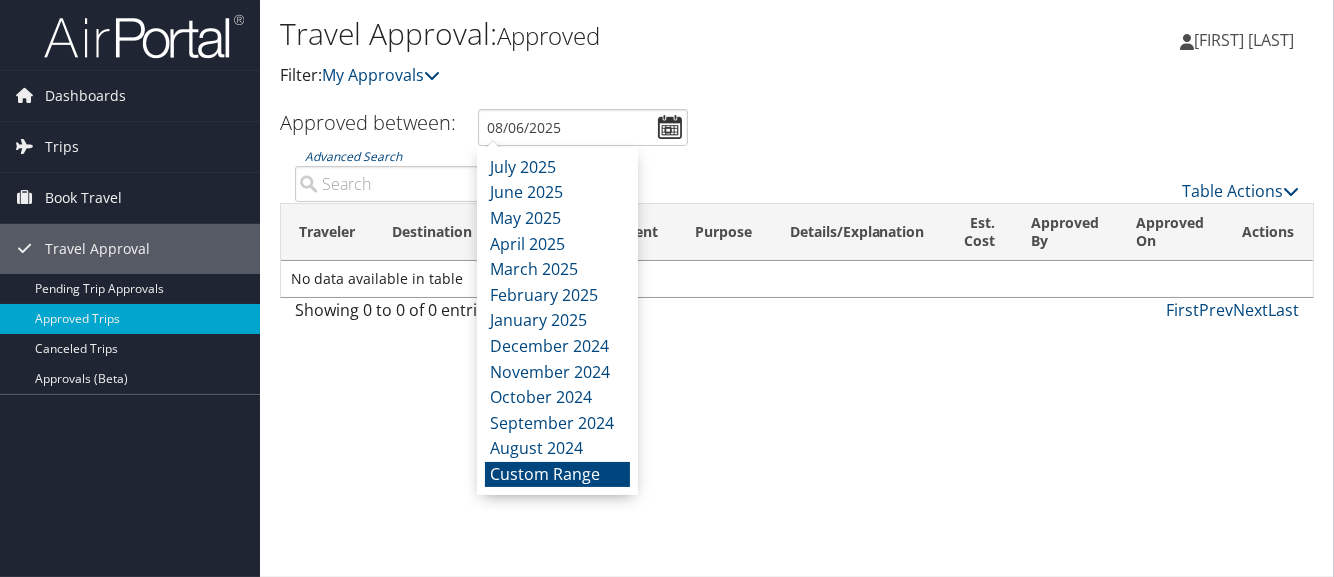 click on "Approved between:
7/4/2025 - 8/4/2025" at bounding box center (786, 127) 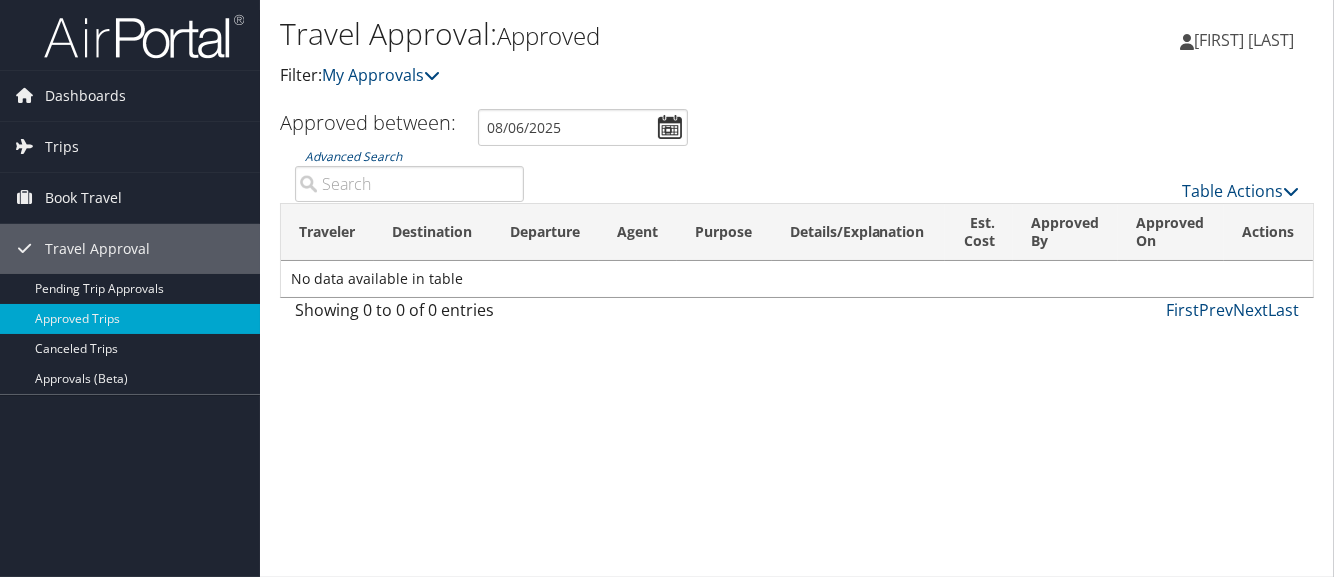 click on "Advanced Search" at bounding box center [409, 184] 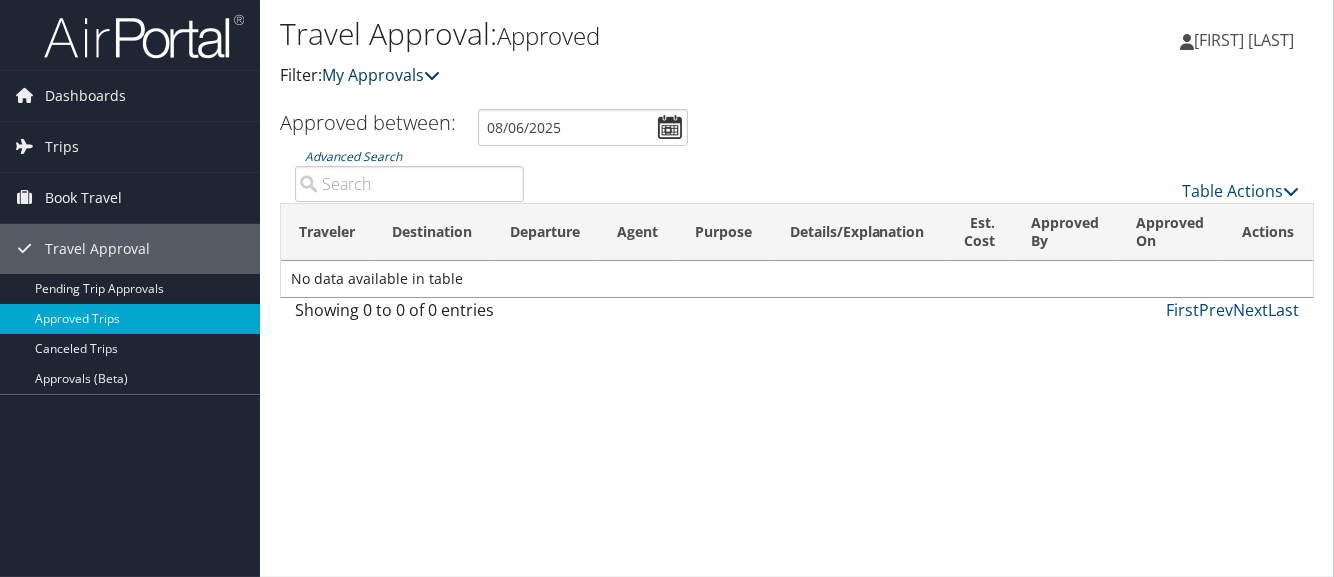 click at bounding box center [432, 75] 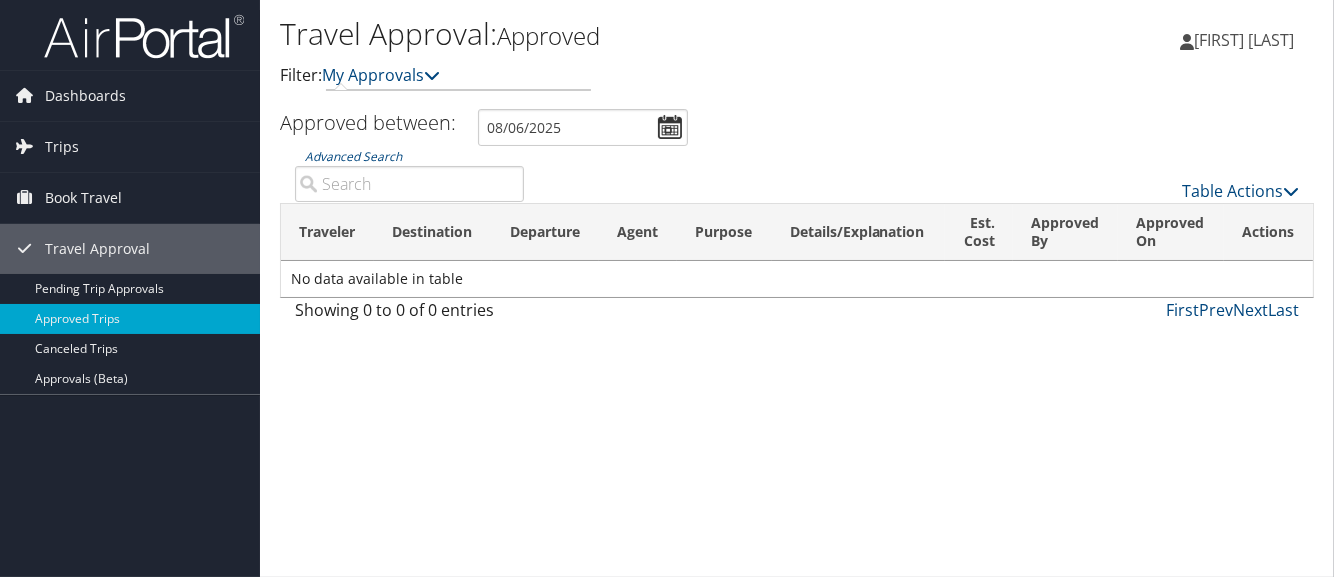 click on "Travel Approval:
Approved
Filter:
My Approvals" at bounding box center (624, 59) 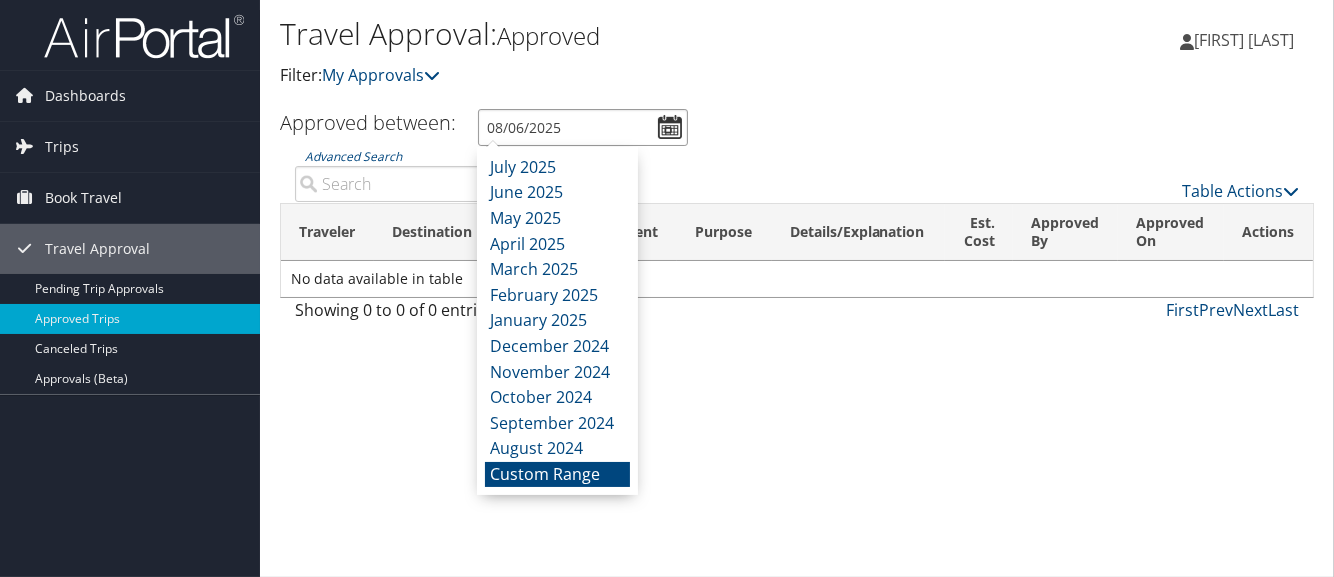 click on "7/4/2025 - 8/4/2025" at bounding box center (583, 127) 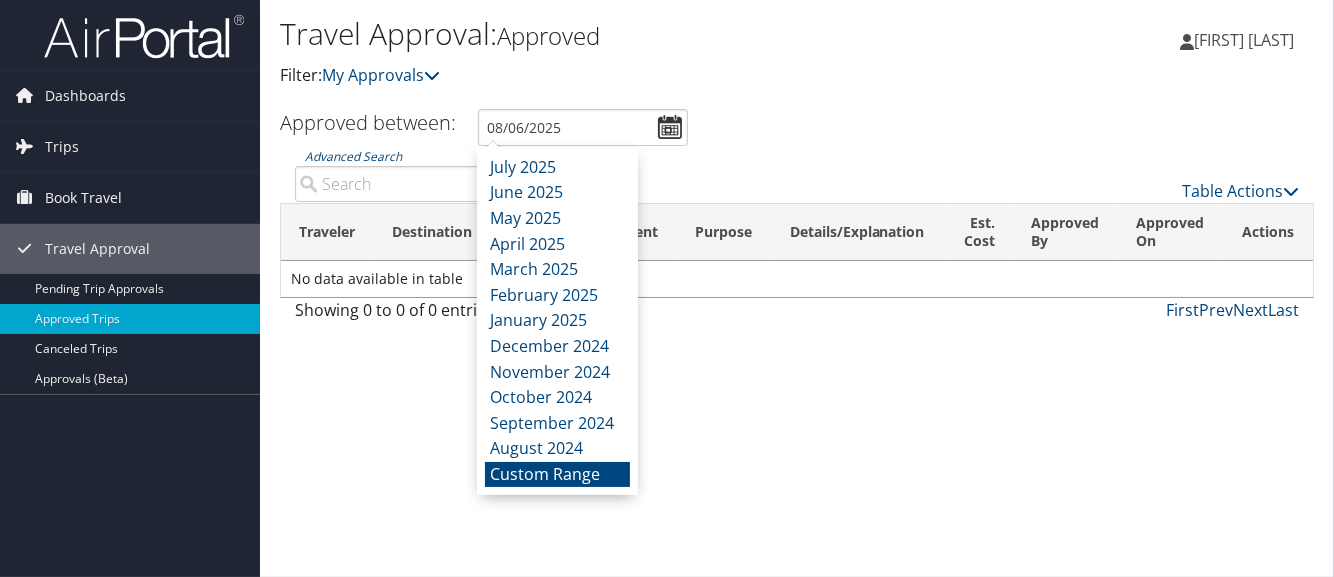 click on "Custom Range" at bounding box center (557, 475) 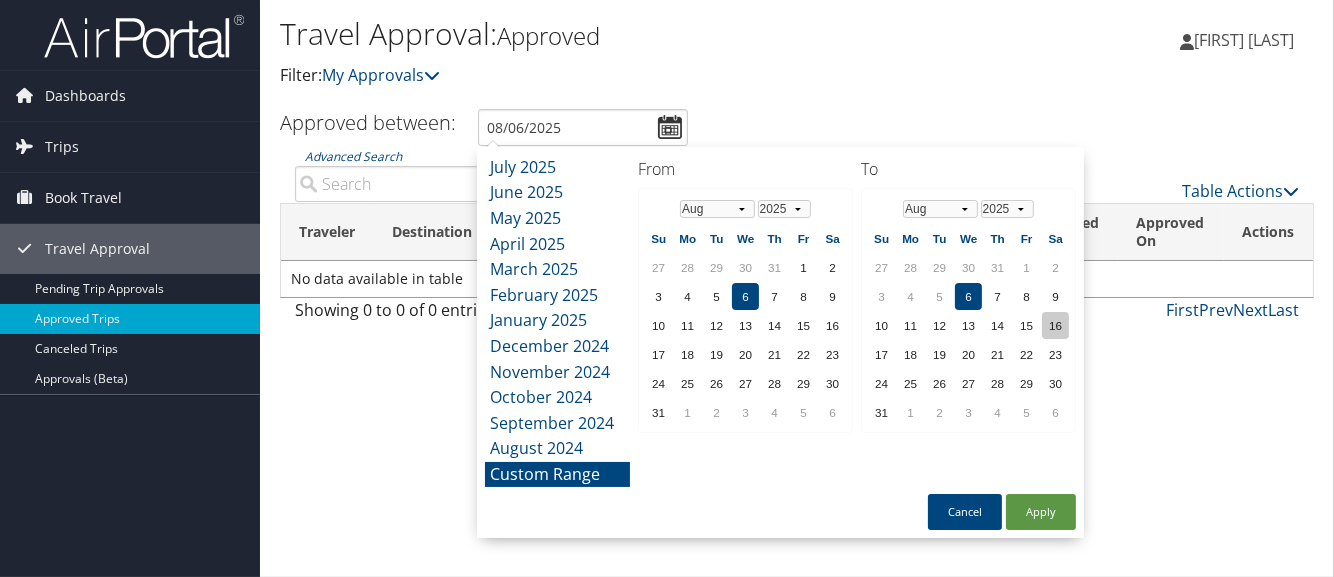 click on "16" at bounding box center [1055, 325] 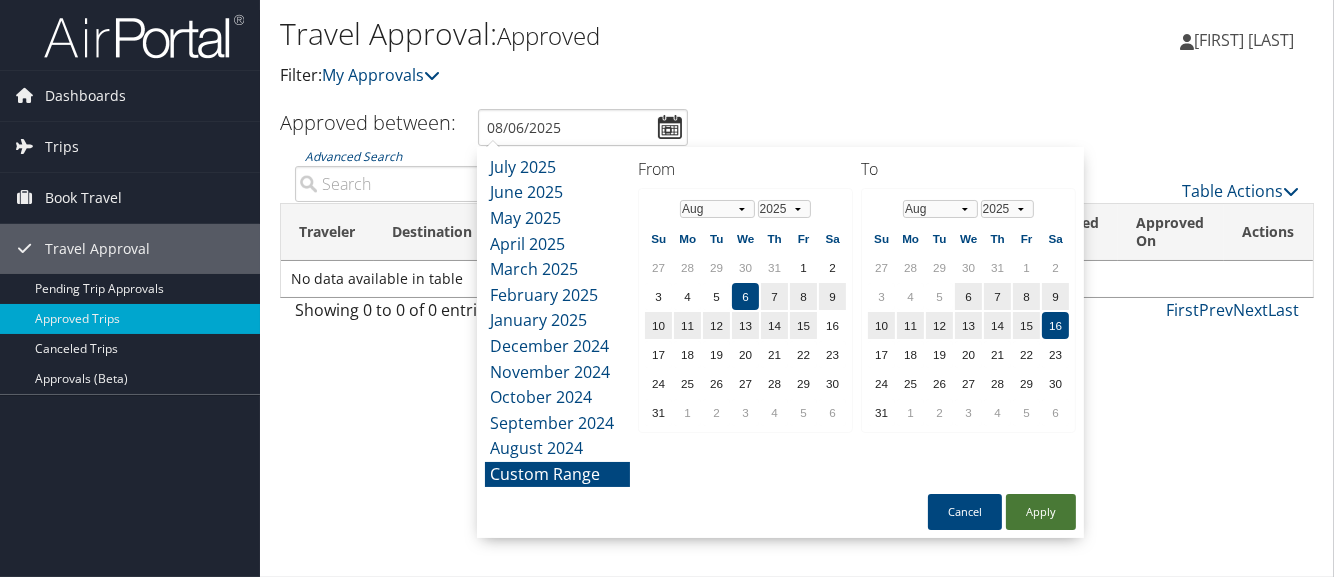 click on "Apply" at bounding box center (1041, 512) 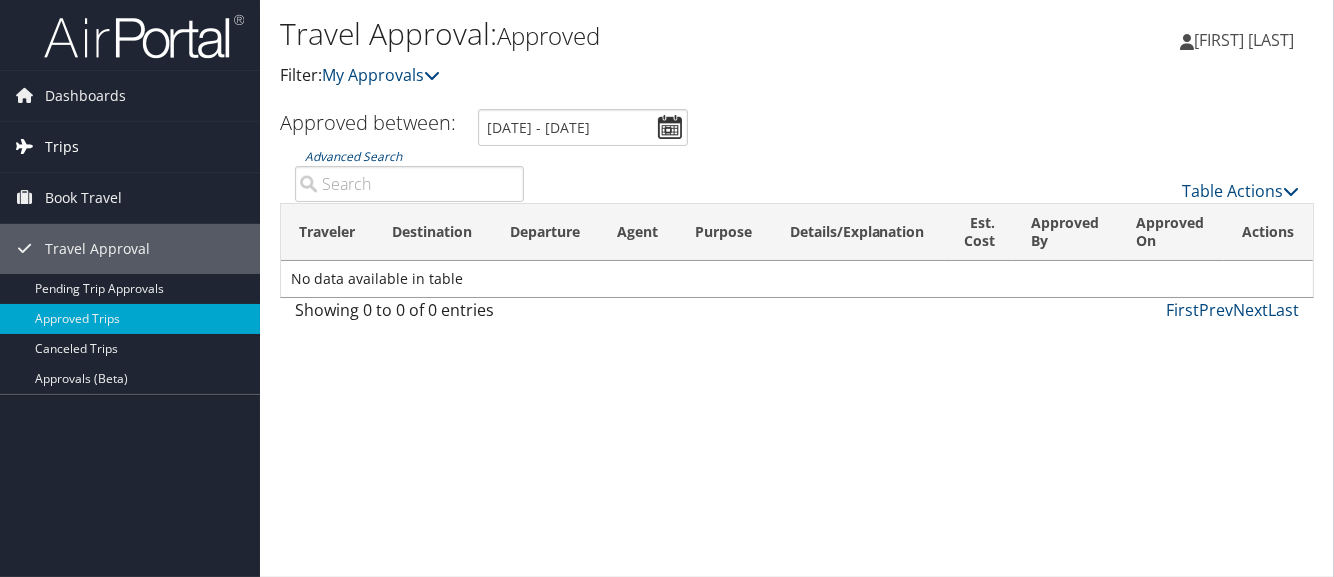click on "Trips" at bounding box center [62, 147] 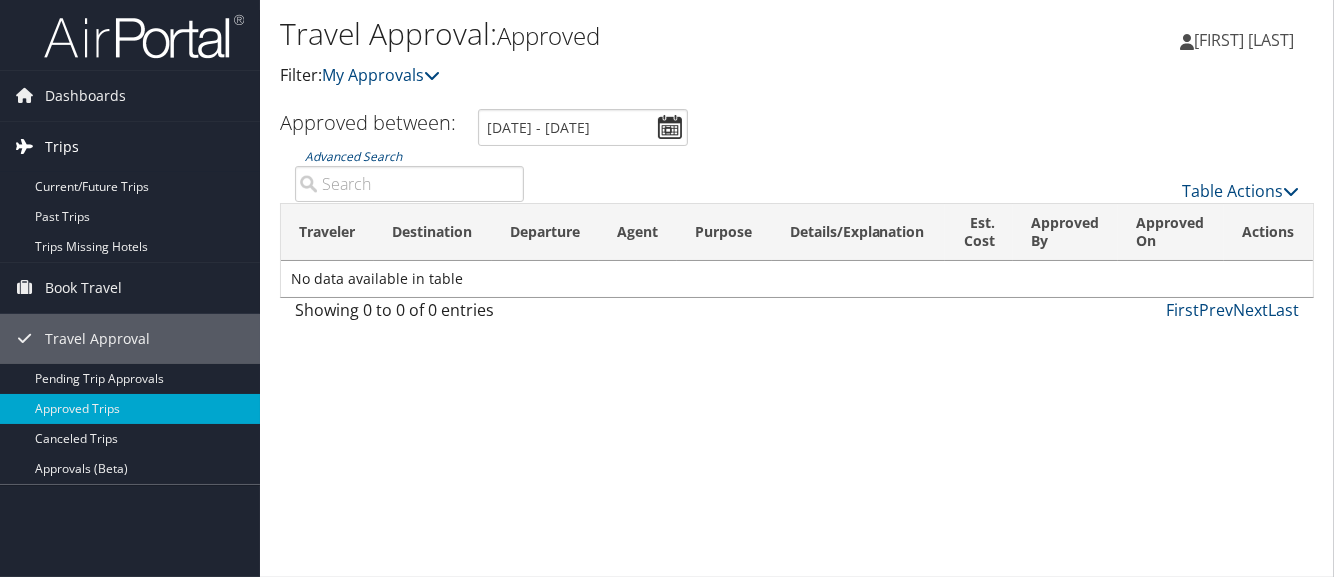 click on "Trips" at bounding box center (130, 147) 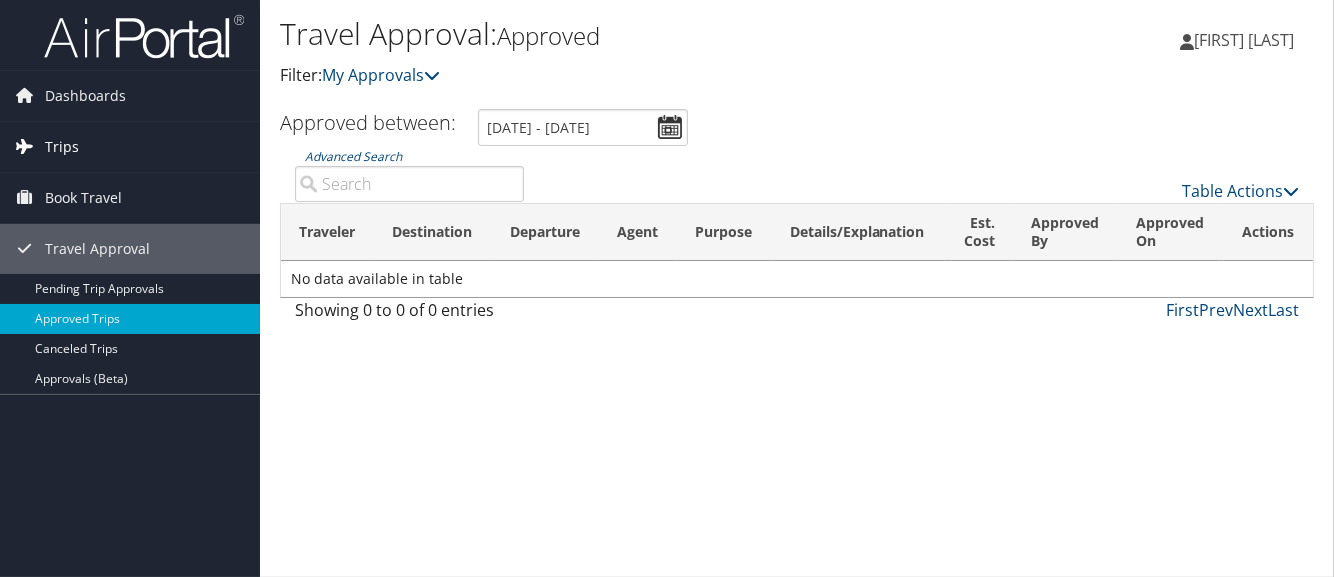 click on "Trips" at bounding box center (130, 147) 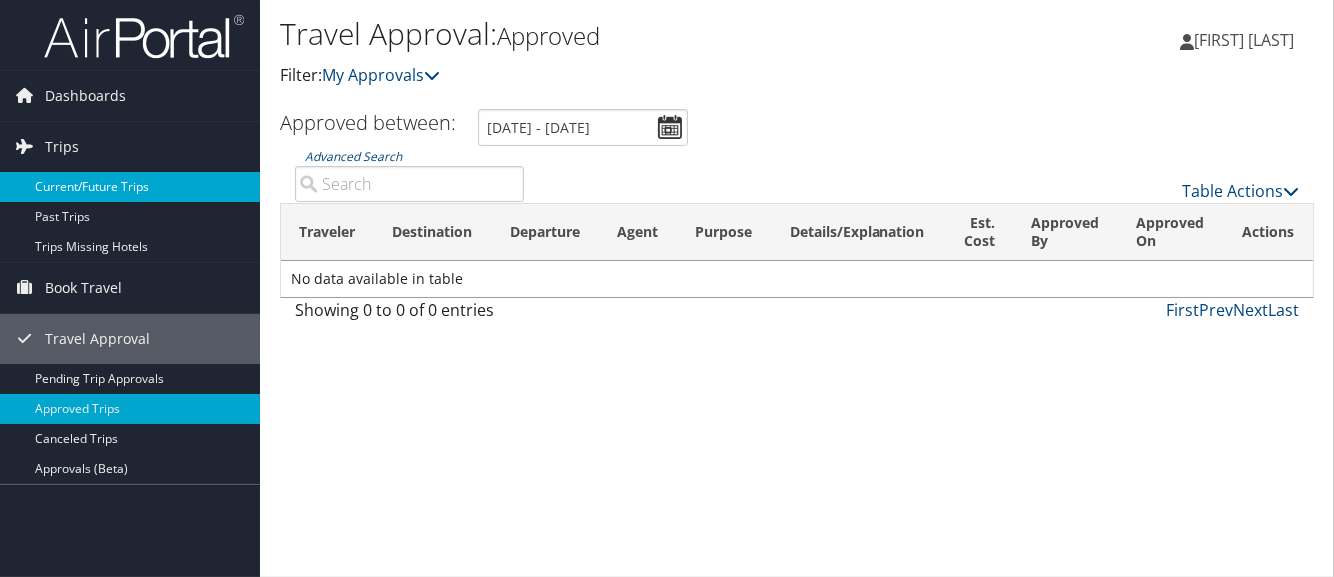 click on "Current/Future Trips" at bounding box center [130, 187] 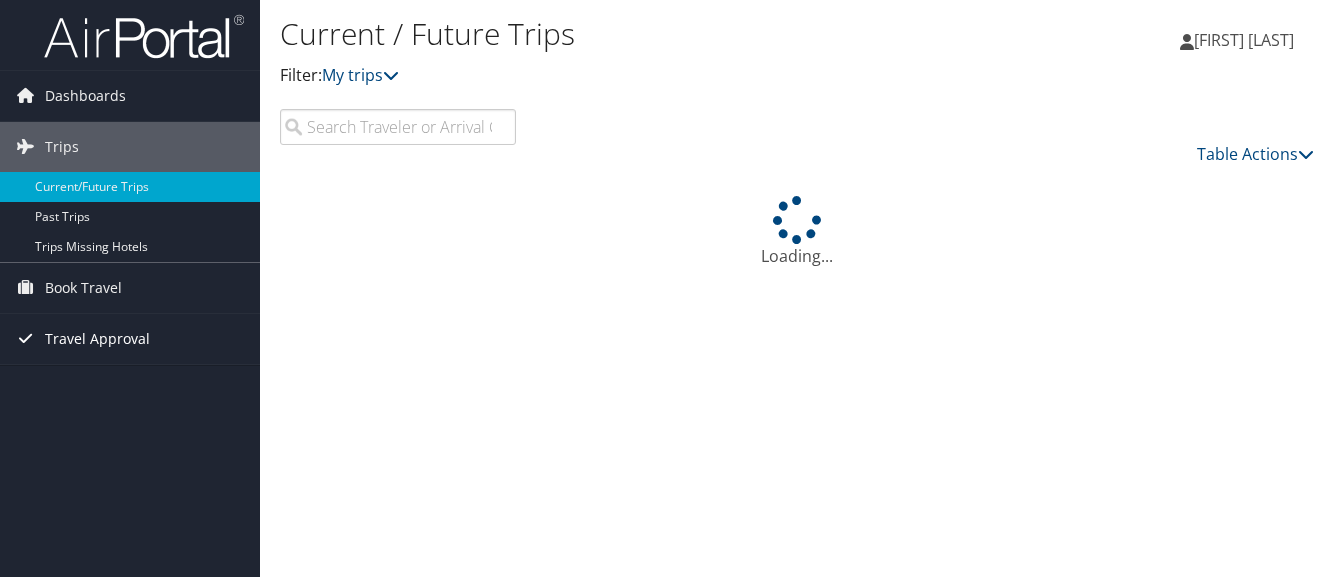 scroll, scrollTop: 0, scrollLeft: 0, axis: both 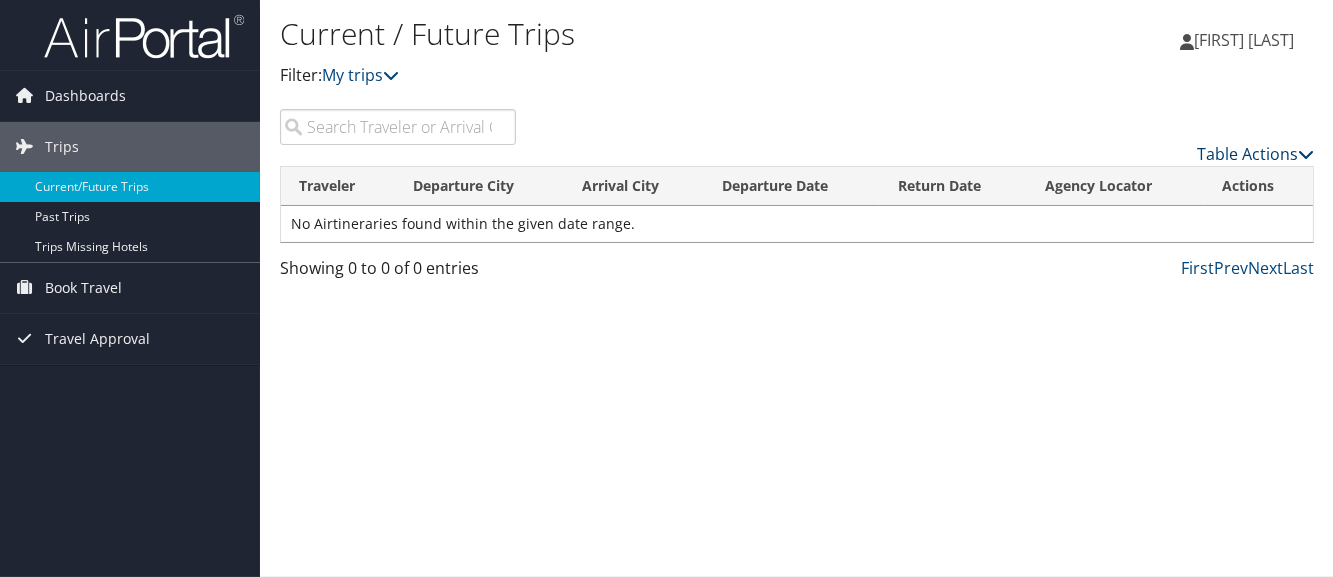 click on "Table Actions" at bounding box center [1255, 154] 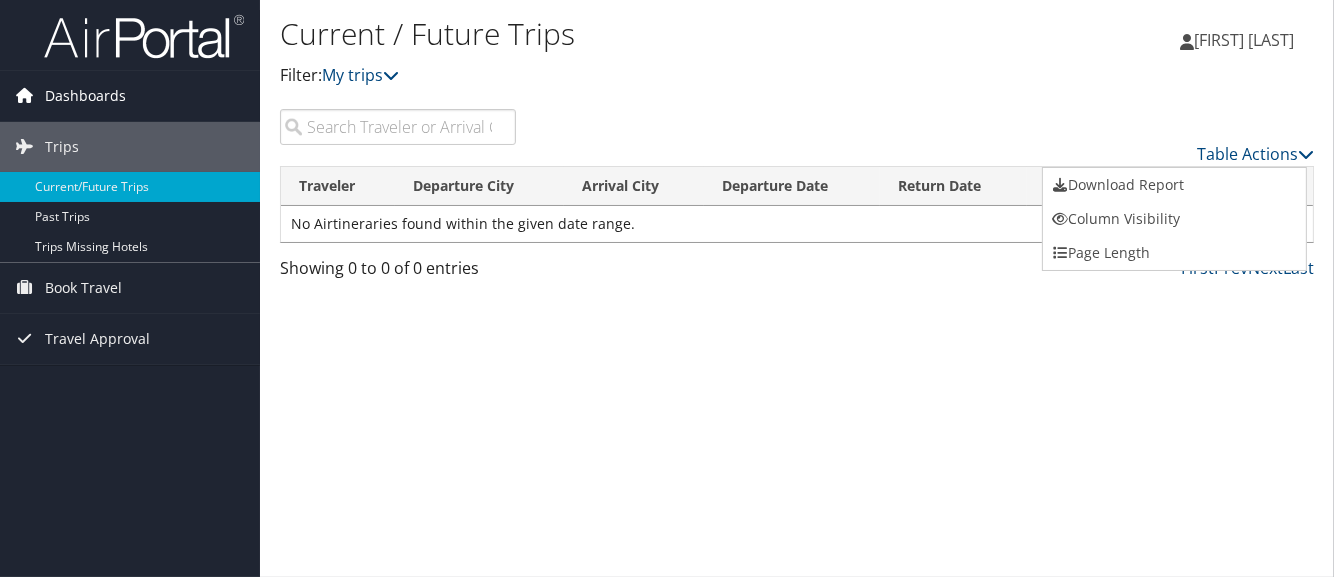 click on "Dashboards" at bounding box center (85, 96) 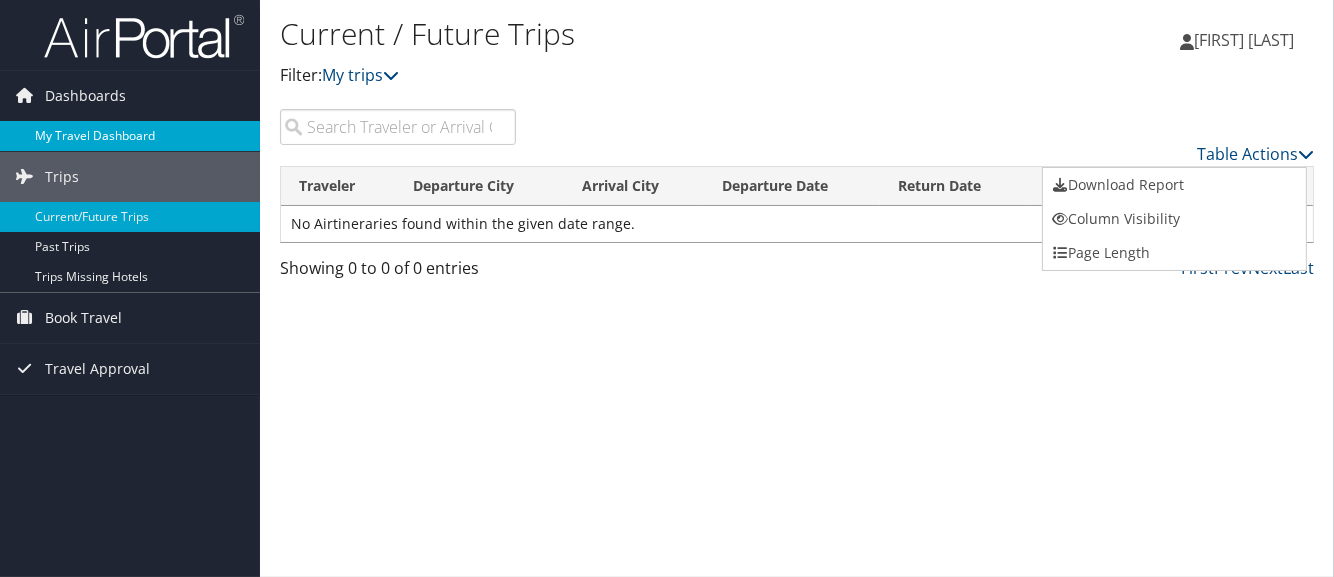 click on "My Travel Dashboard" at bounding box center [130, 136] 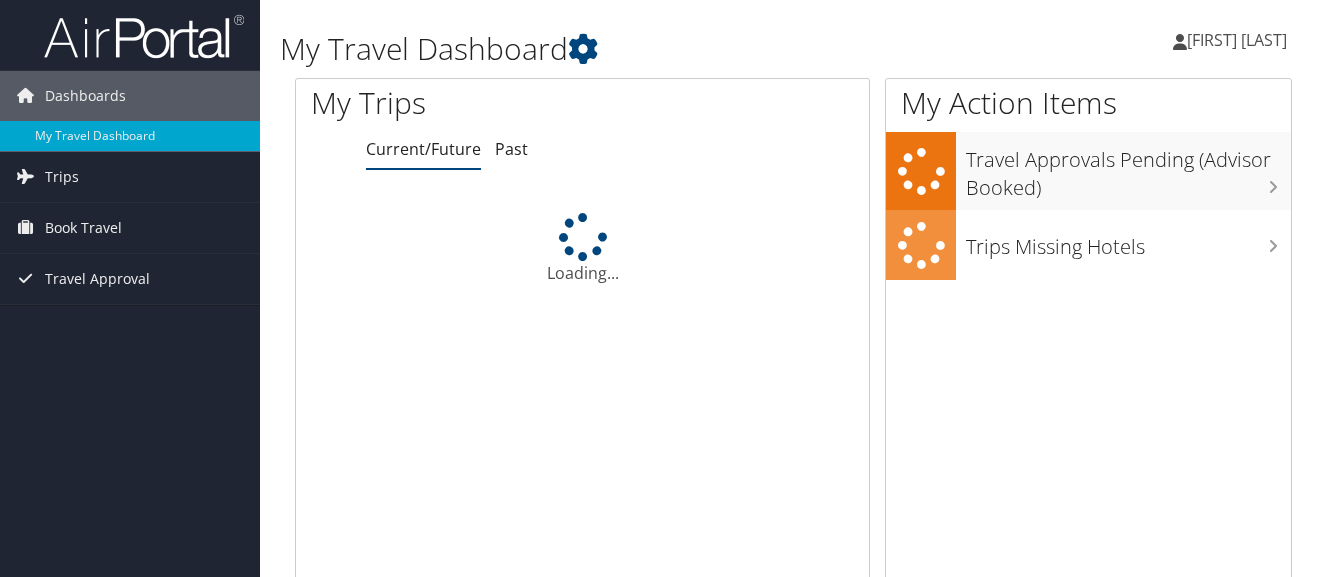 scroll, scrollTop: 0, scrollLeft: 0, axis: both 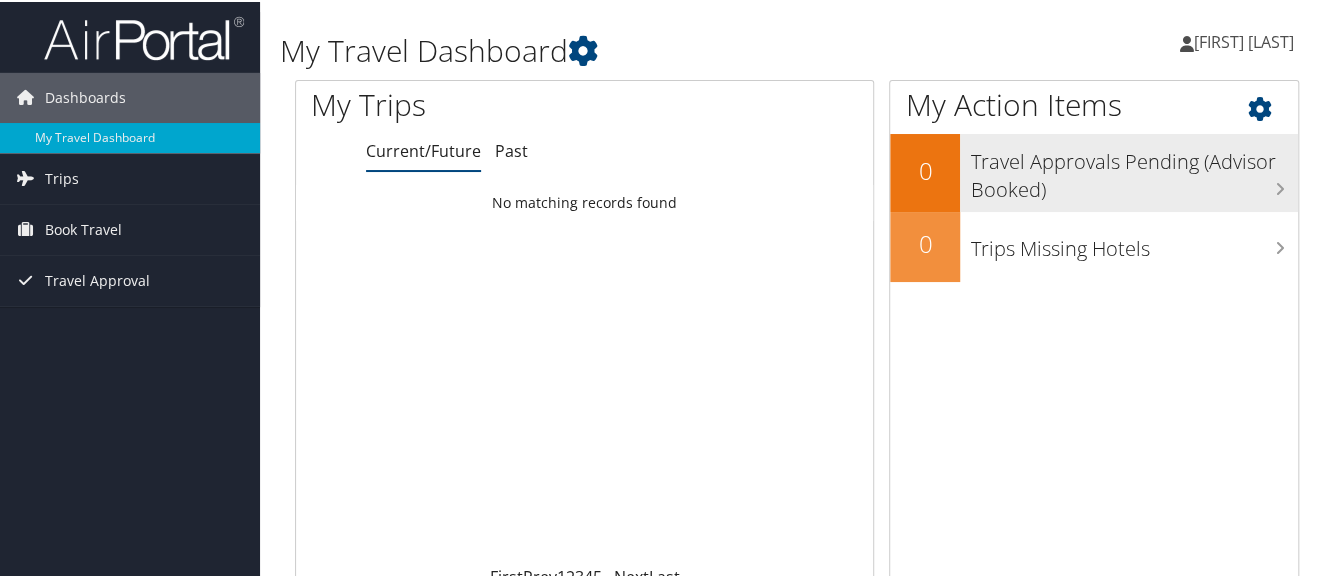 click on "Travel Approvals Pending (Advisor Booked)" at bounding box center (1134, 169) 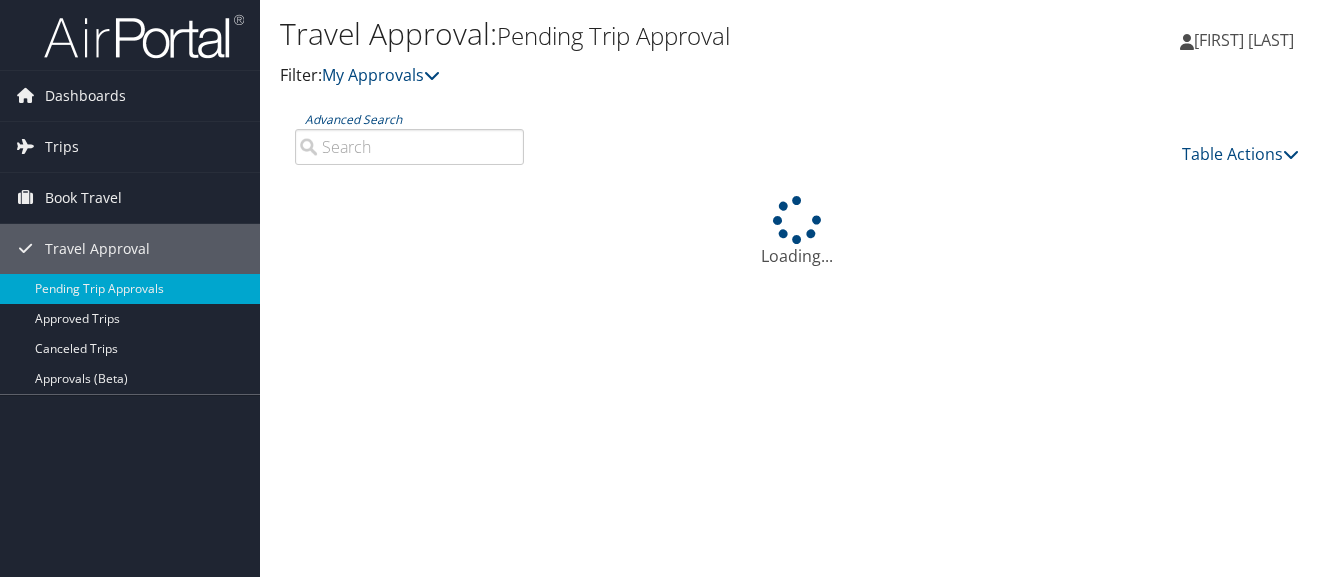 scroll, scrollTop: 0, scrollLeft: 0, axis: both 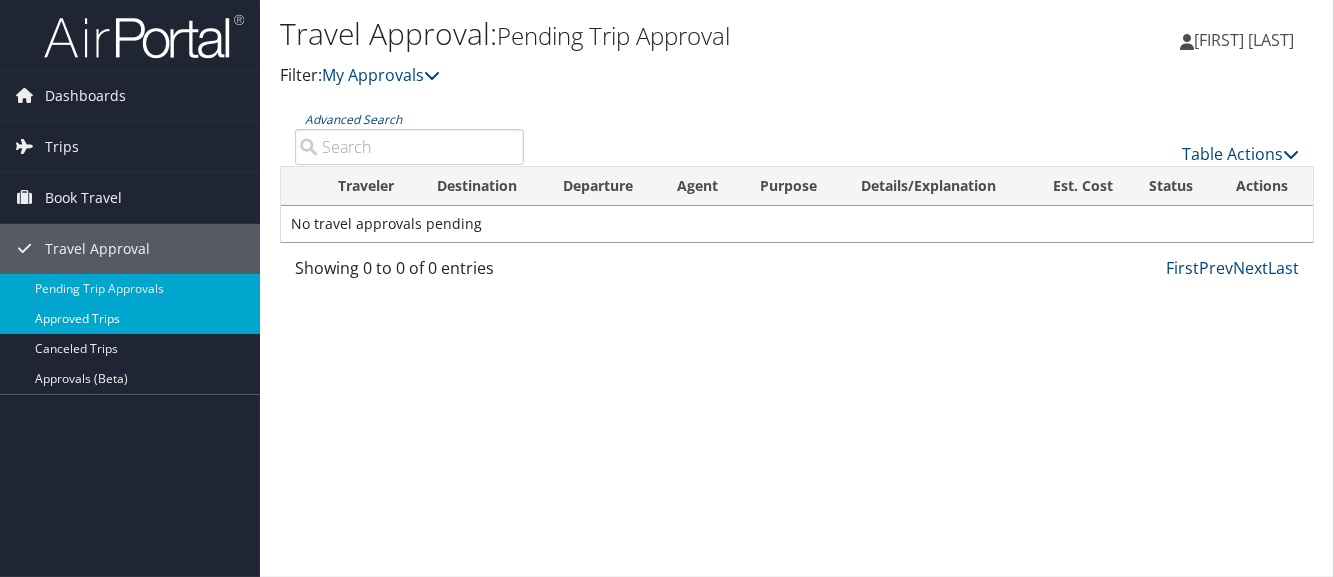 click on "Approved Trips" at bounding box center (130, 319) 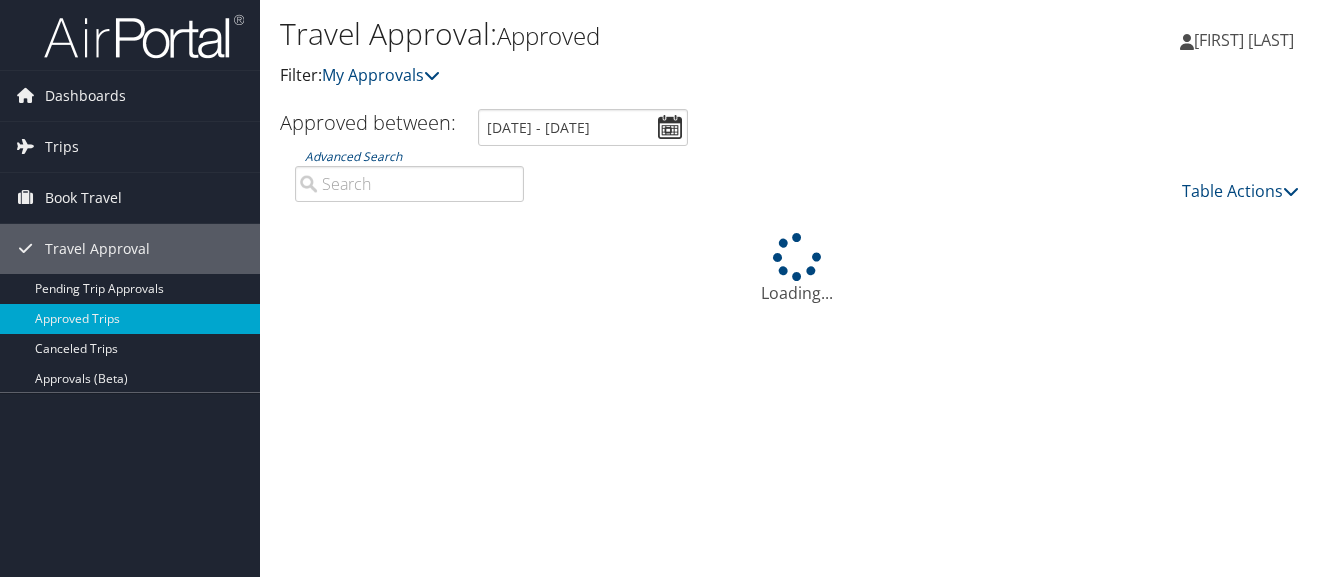 scroll, scrollTop: 0, scrollLeft: 0, axis: both 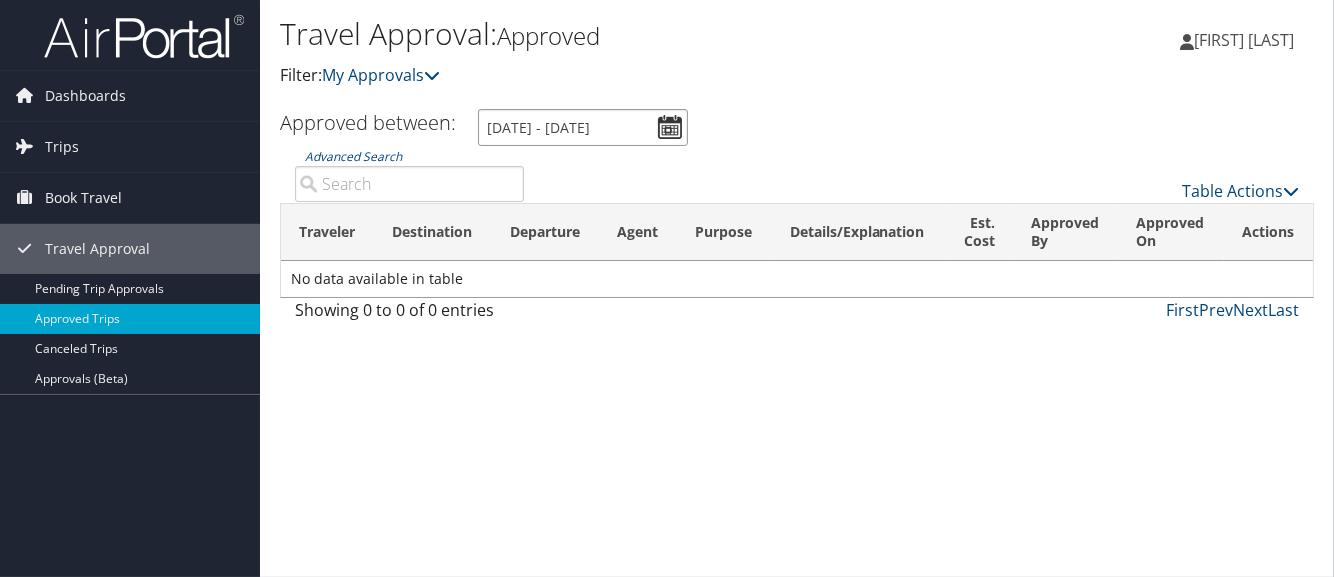 click on "7/4/2025 - 8/4/2025" at bounding box center [583, 127] 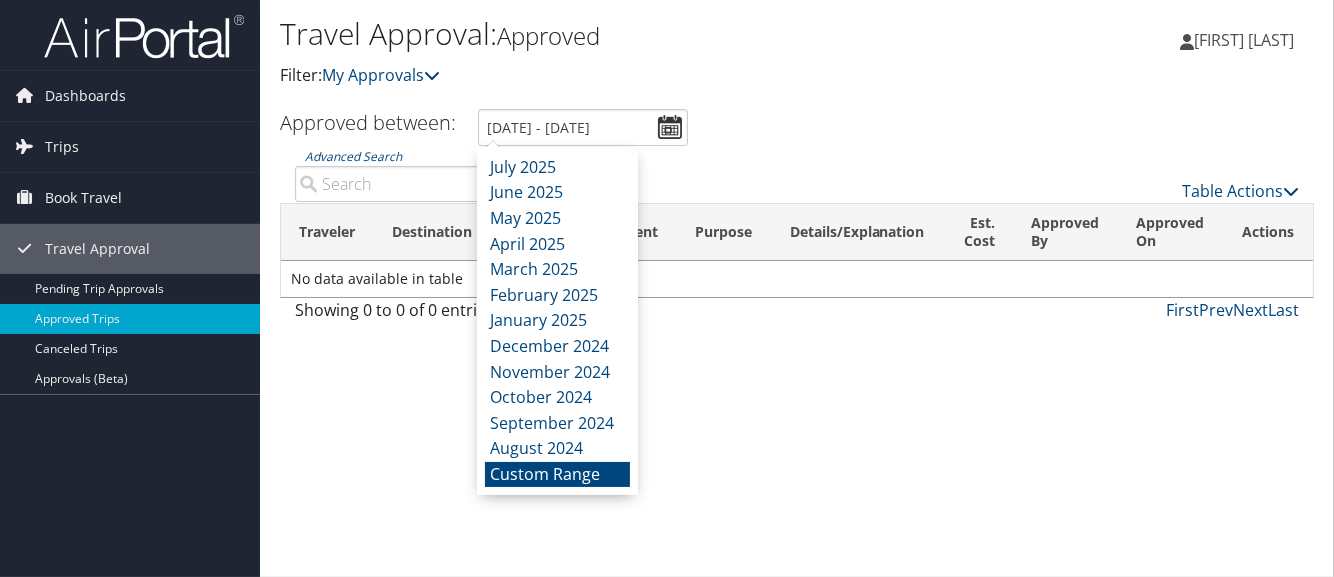click on "Custom Range" at bounding box center (557, 475) 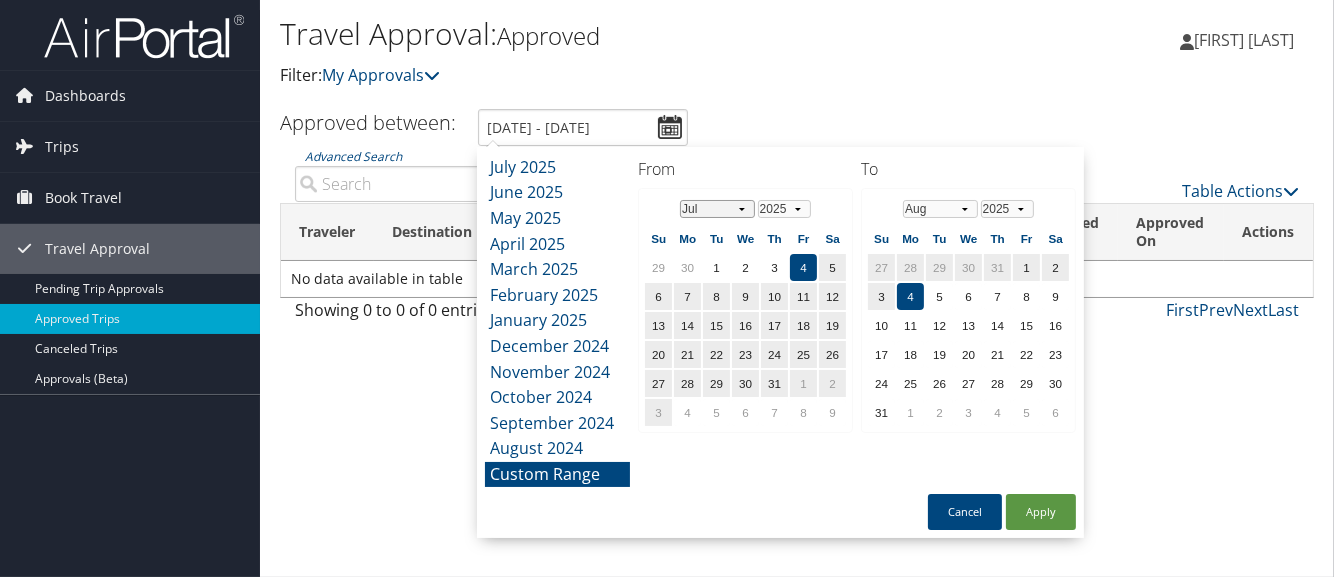 click on "Jan Feb Mar Apr May Jun Jul Aug Sep Oct Nov Dec" at bounding box center (717, 209) 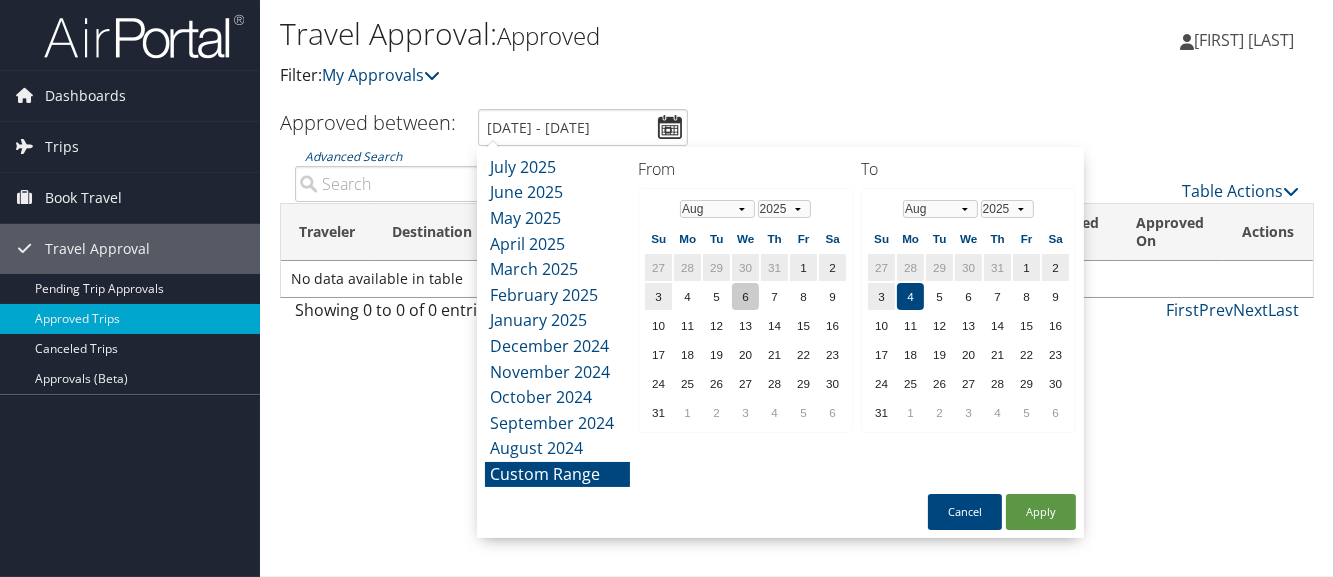 click on "6" at bounding box center (745, 296) 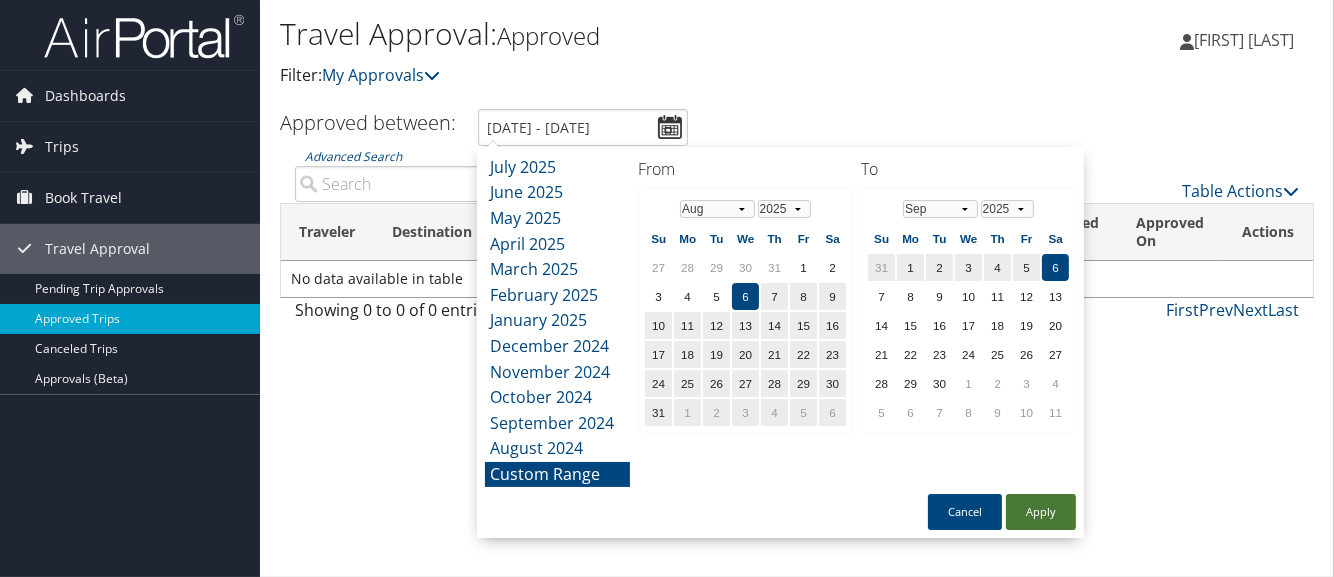 click on "Apply" at bounding box center (1041, 512) 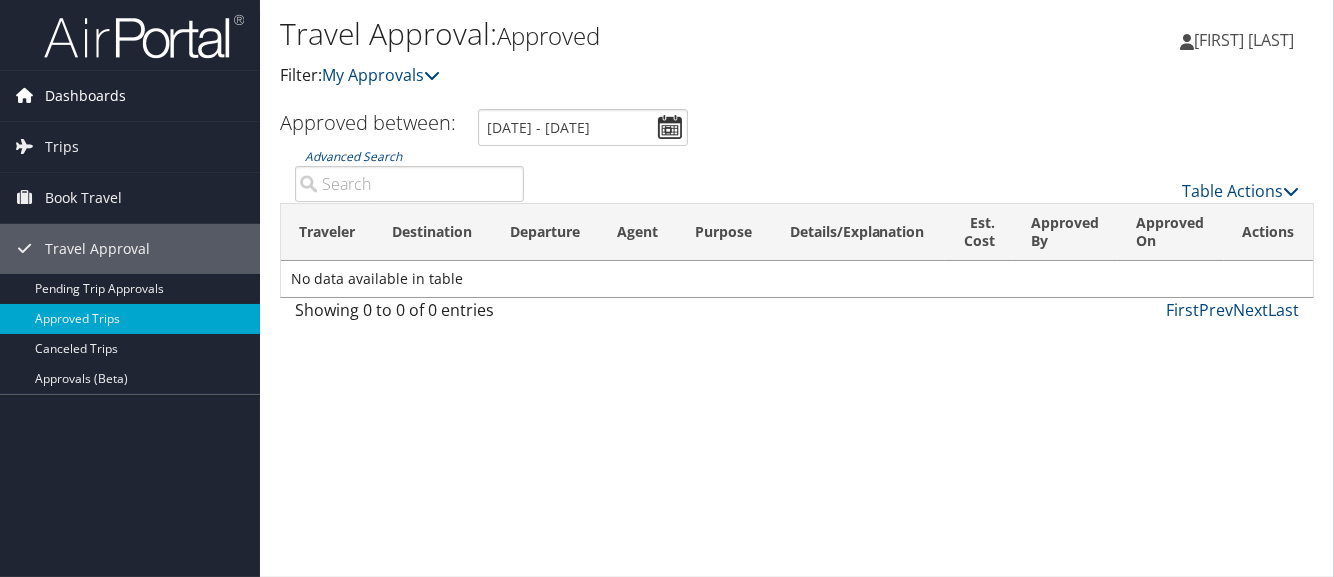 click on "Dashboards" at bounding box center (85, 96) 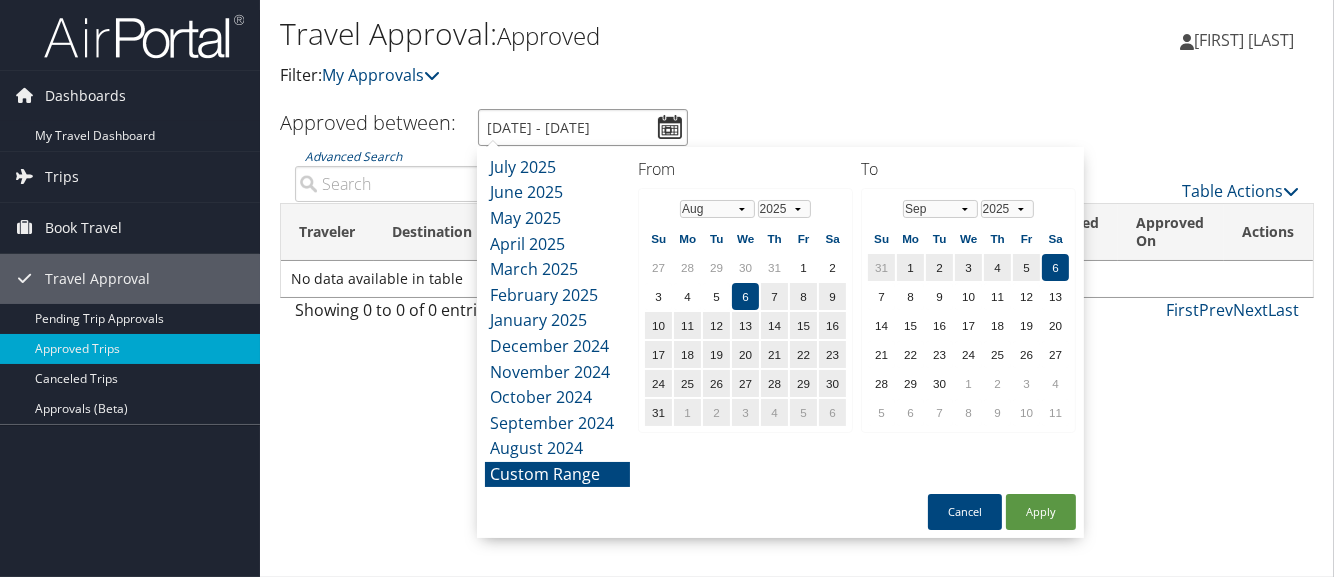 click on "8/6/2025 - 9/6/2025" at bounding box center (583, 127) 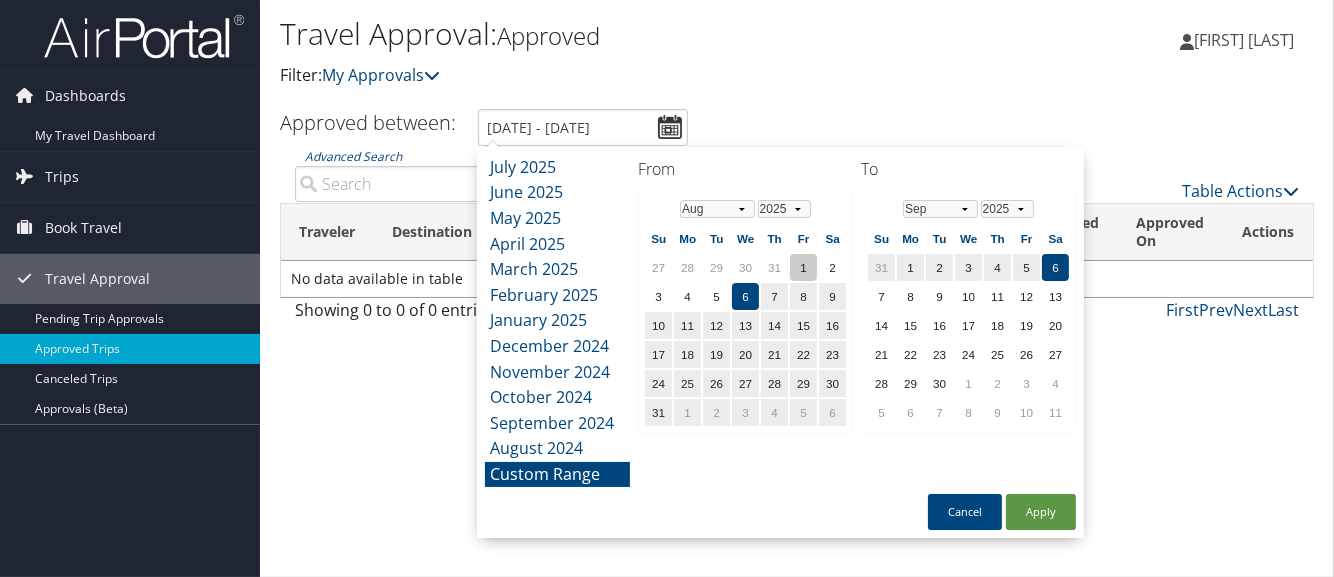 click on "1" at bounding box center [803, 267] 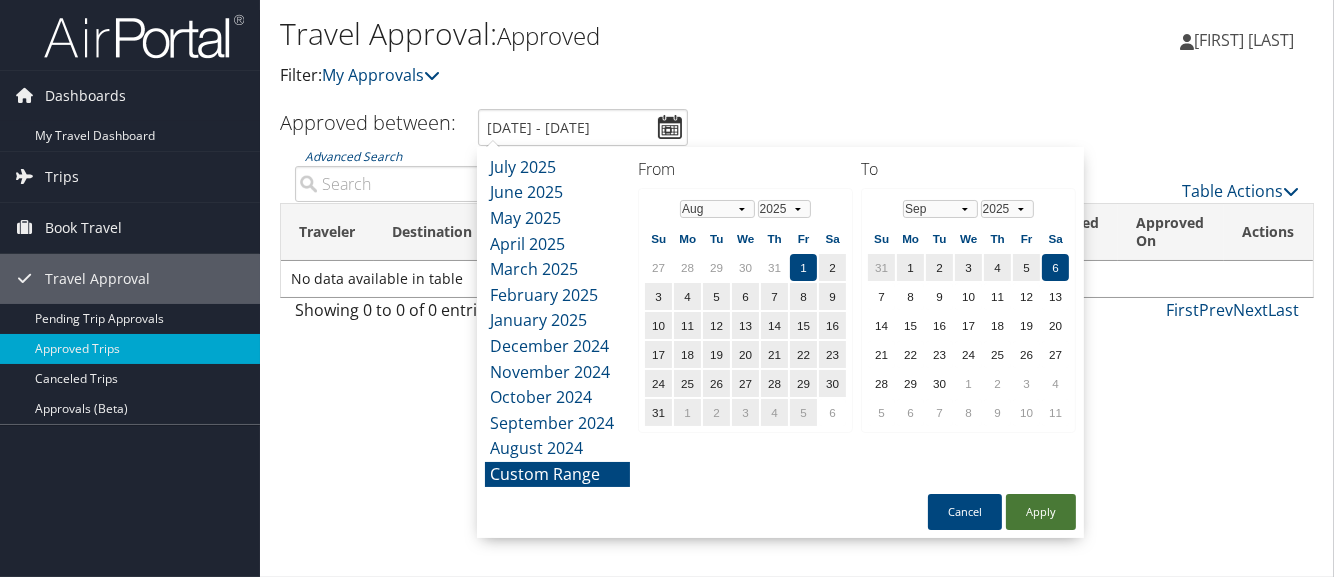 click on "Apply" at bounding box center (1041, 512) 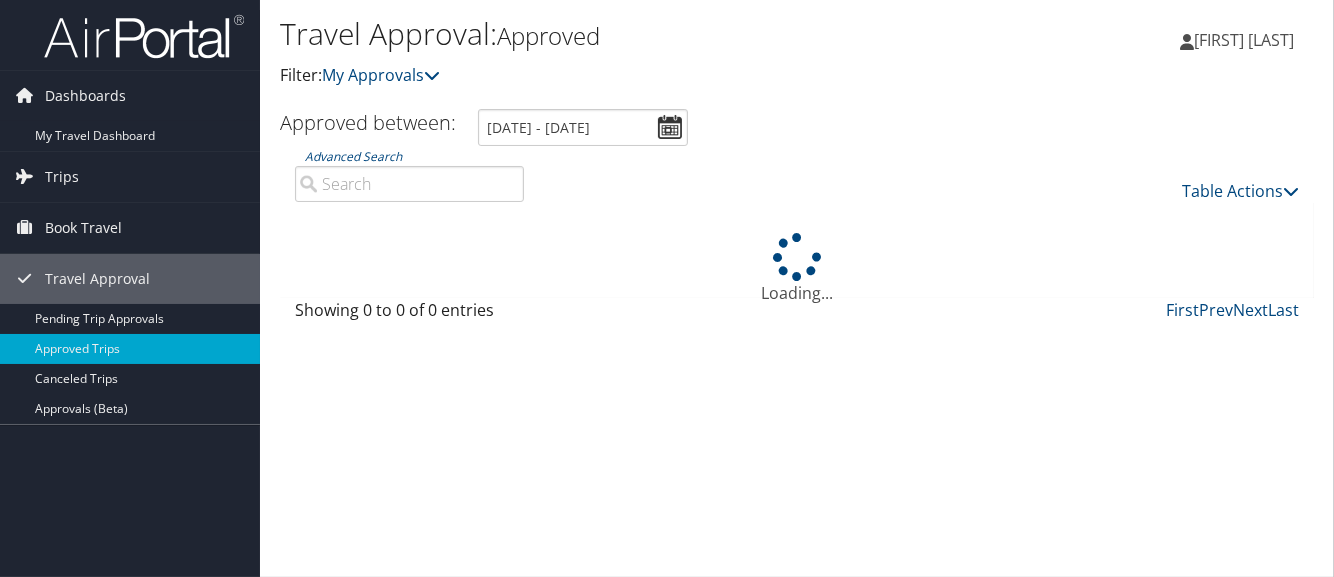 type on "8/1/2025 - 9/6/2025" 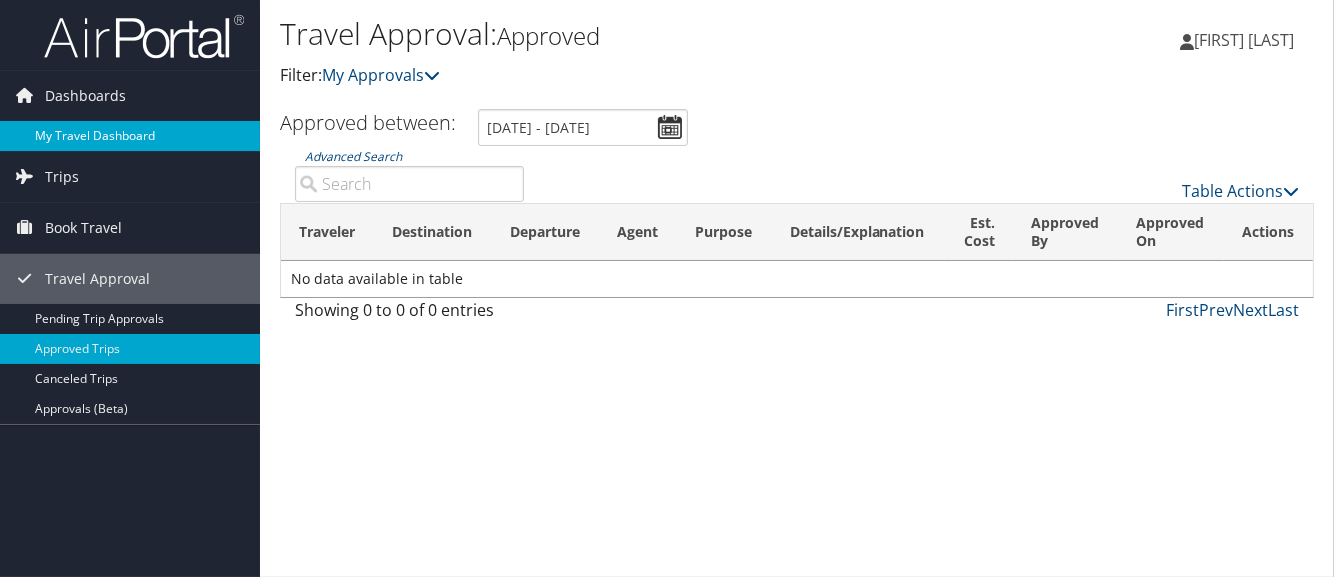 click on "My Travel Dashboard" at bounding box center [130, 136] 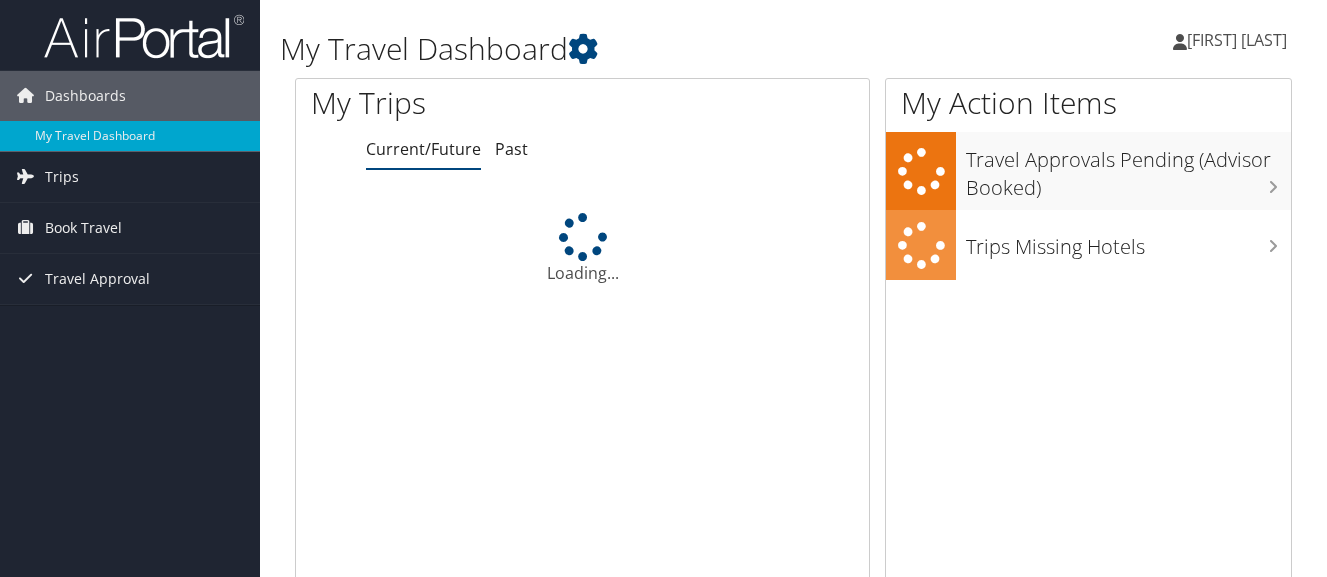 scroll, scrollTop: 0, scrollLeft: 0, axis: both 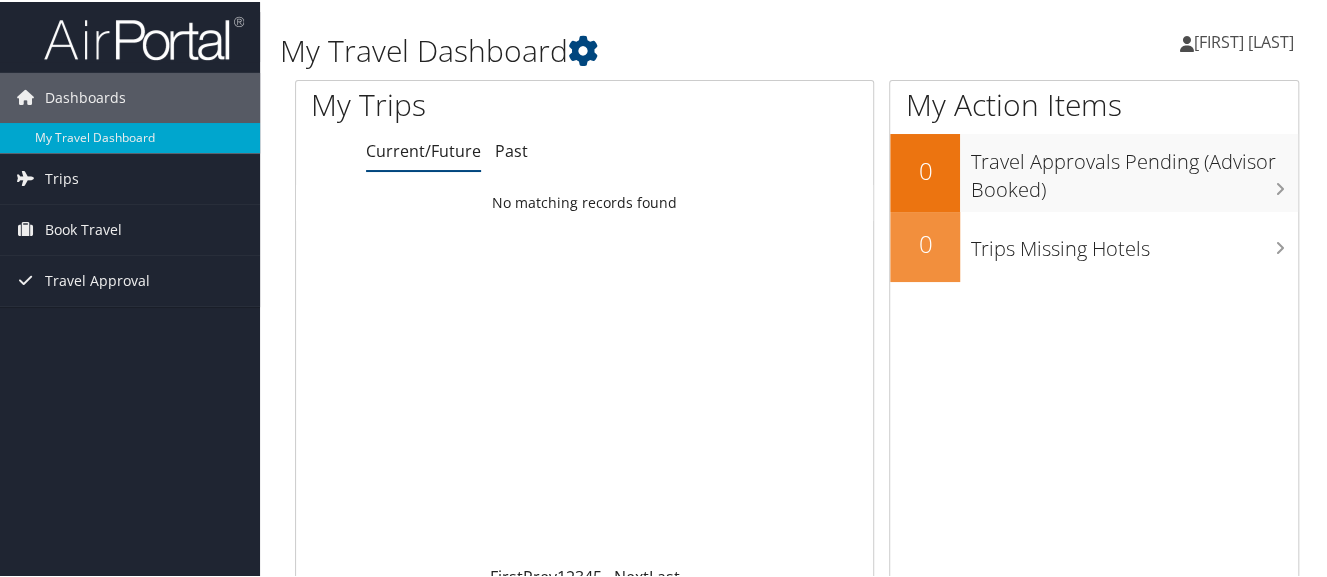 click at bounding box center (144, 36) 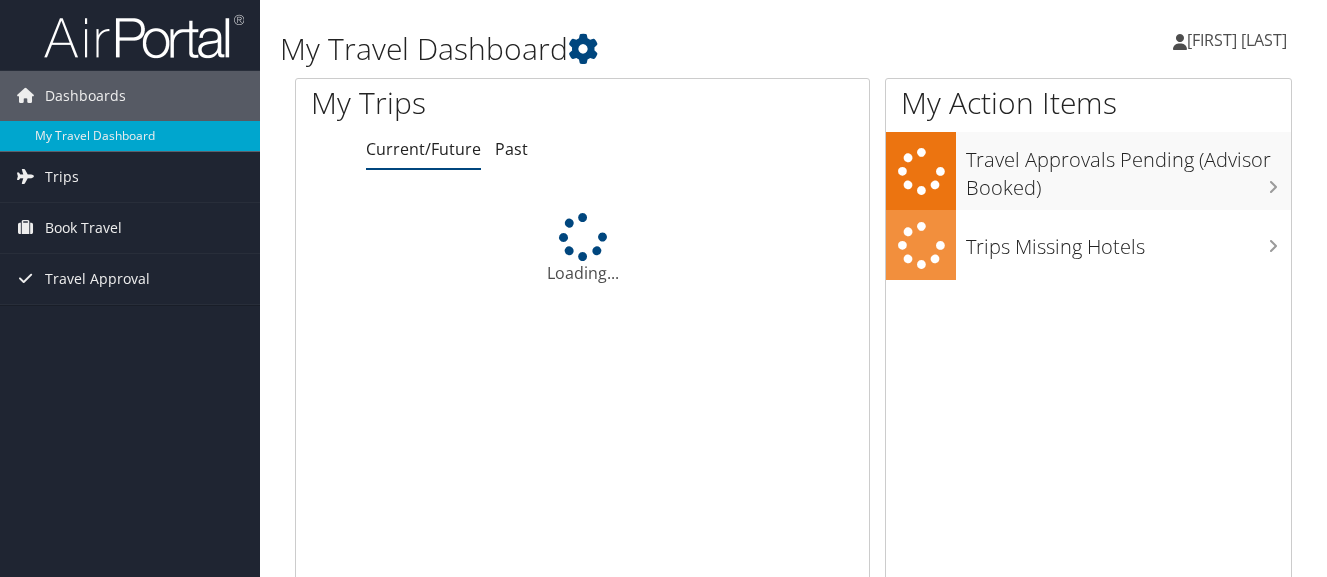 scroll, scrollTop: 0, scrollLeft: 0, axis: both 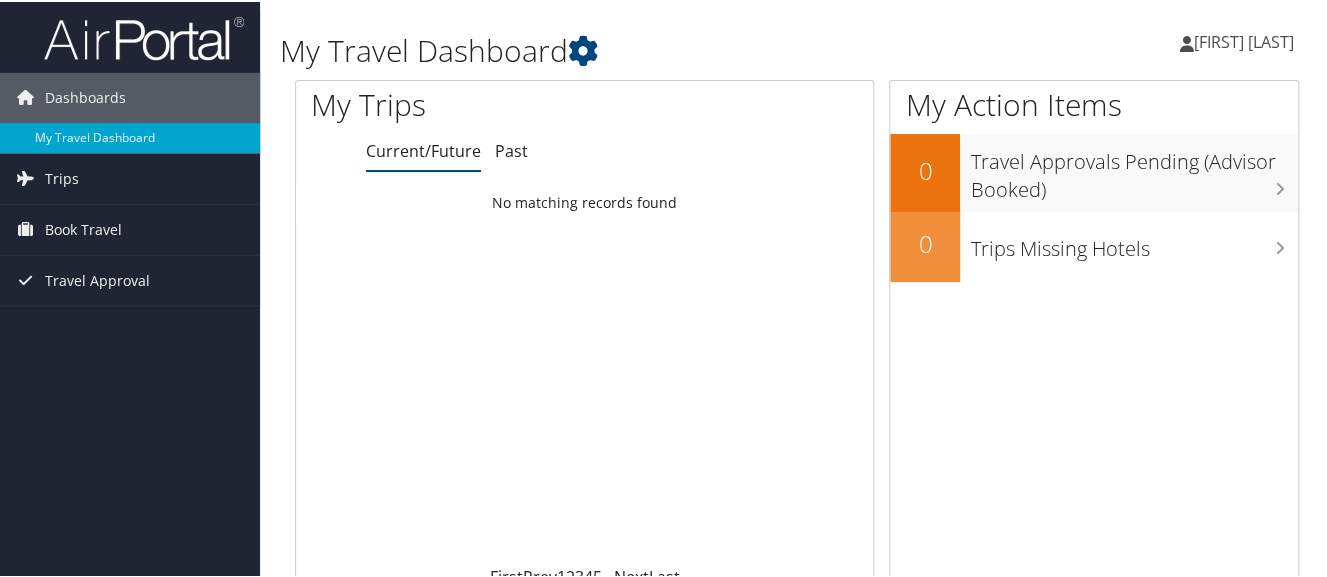 click on "[FIRST] [LAST]" at bounding box center [1244, 40] 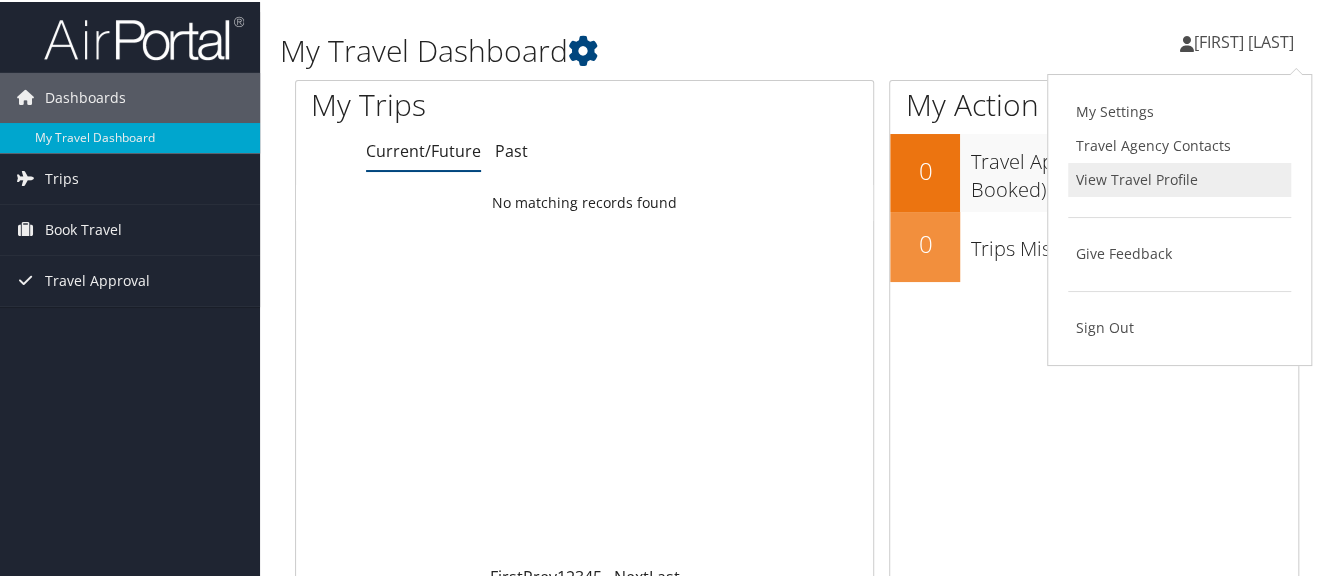 click on "View Travel Profile" at bounding box center (1179, 178) 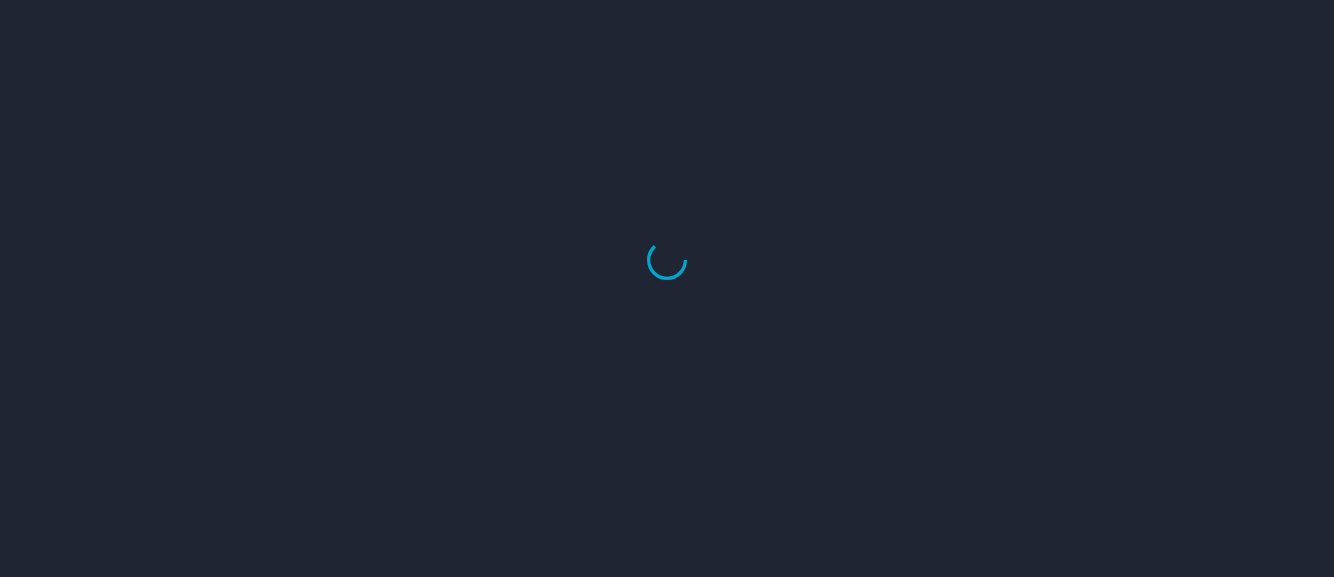 scroll, scrollTop: 0, scrollLeft: 0, axis: both 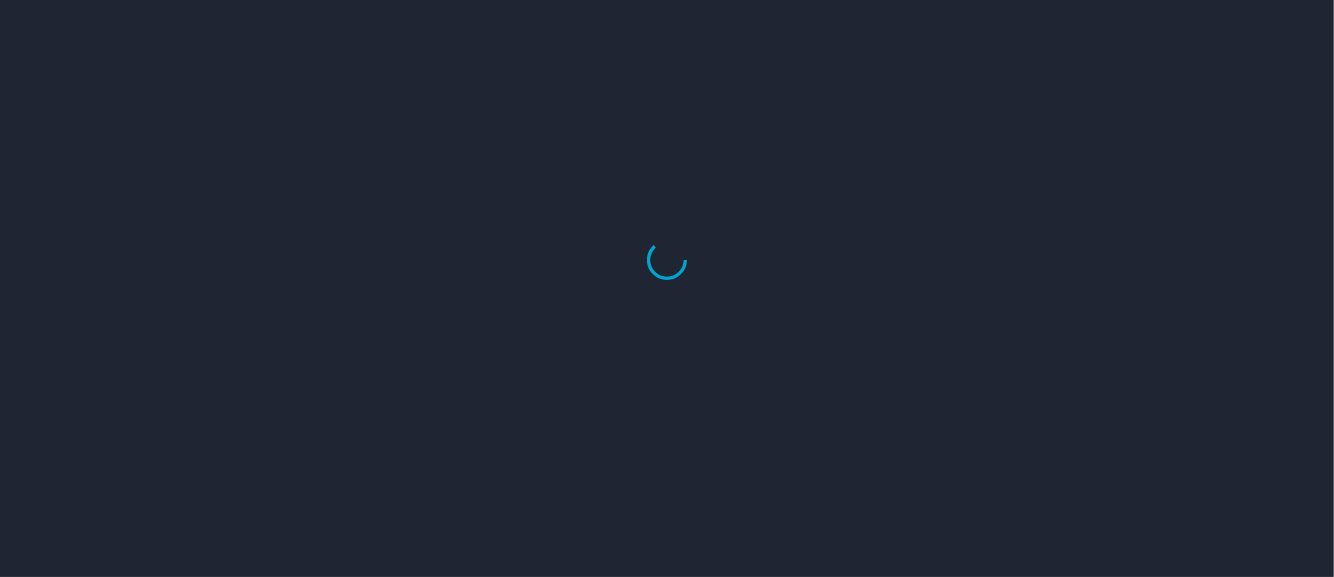 select on "US" 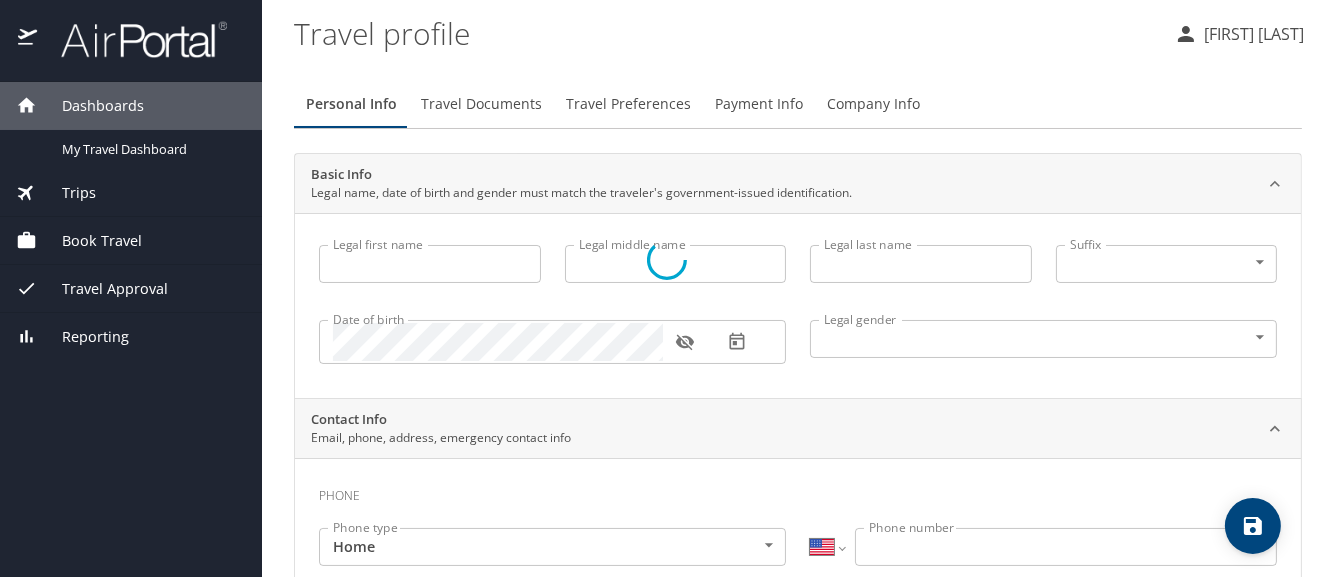 type on "Renia" 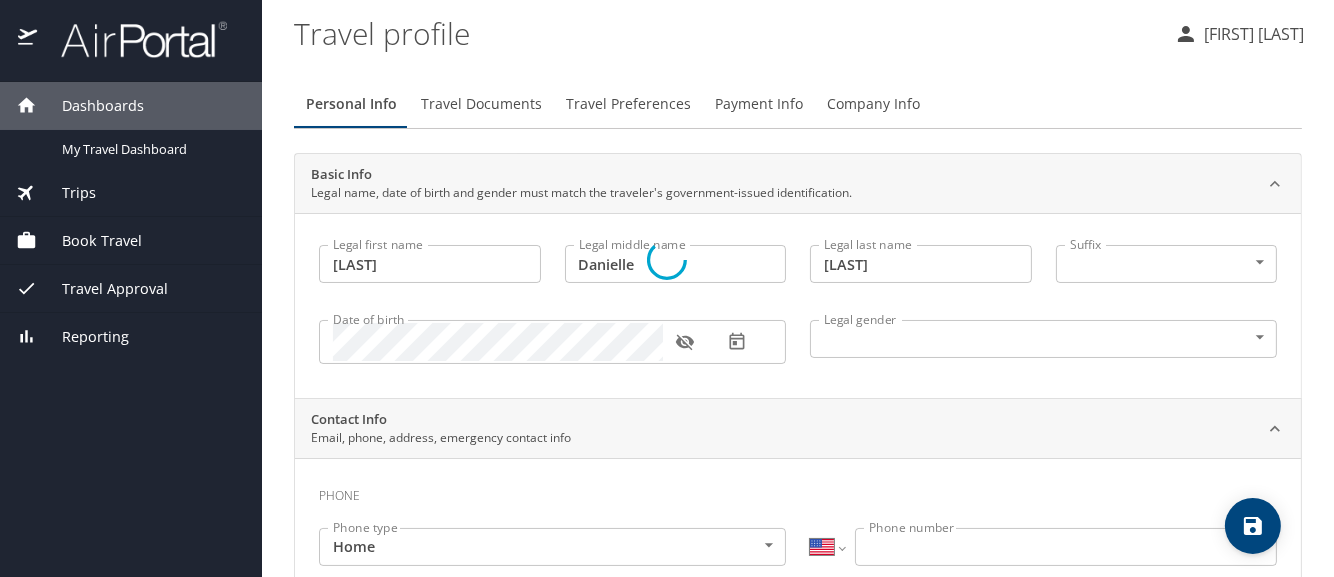 select on "US" 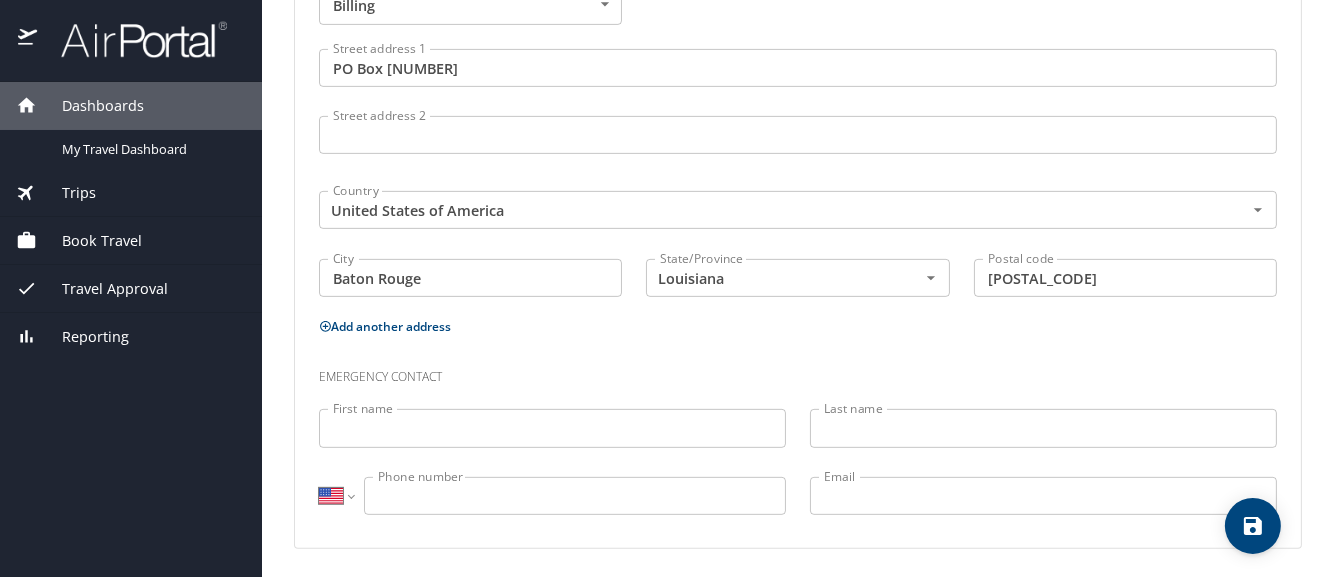 scroll, scrollTop: 0, scrollLeft: 0, axis: both 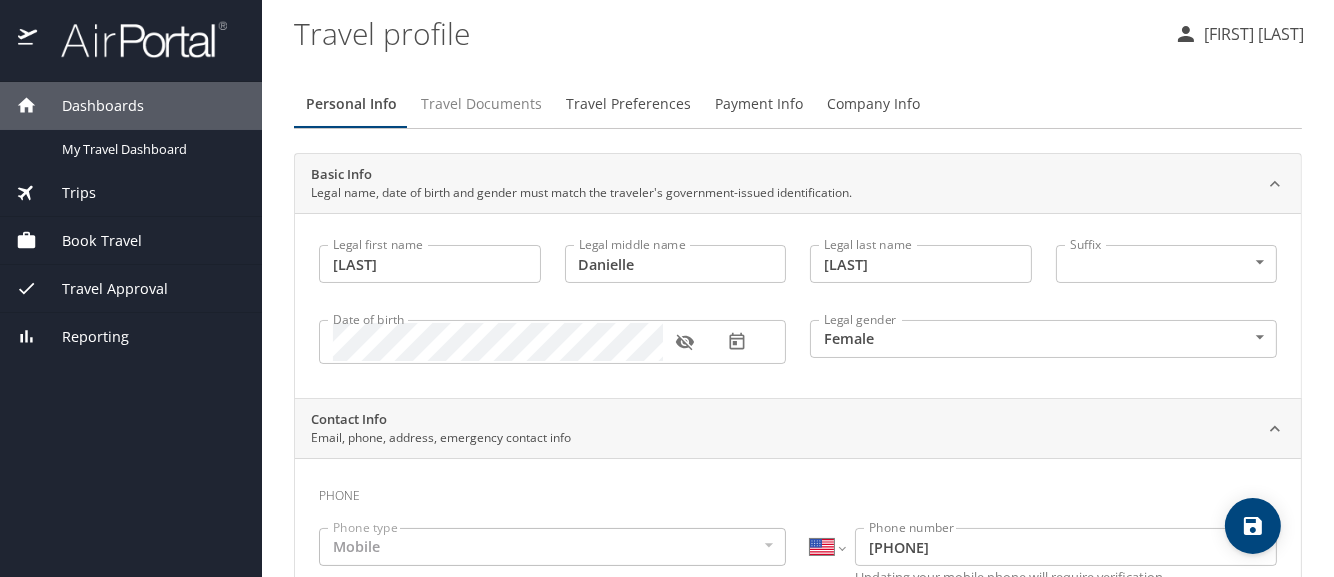 click on "Travel Documents" at bounding box center [481, 104] 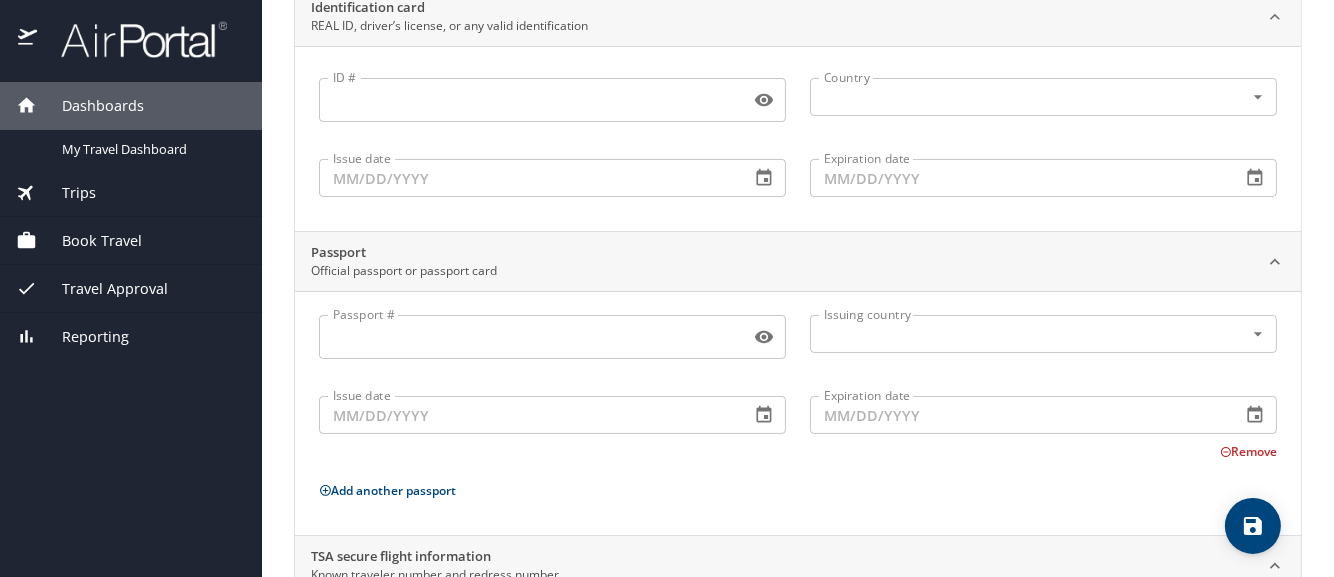 scroll, scrollTop: 0, scrollLeft: 0, axis: both 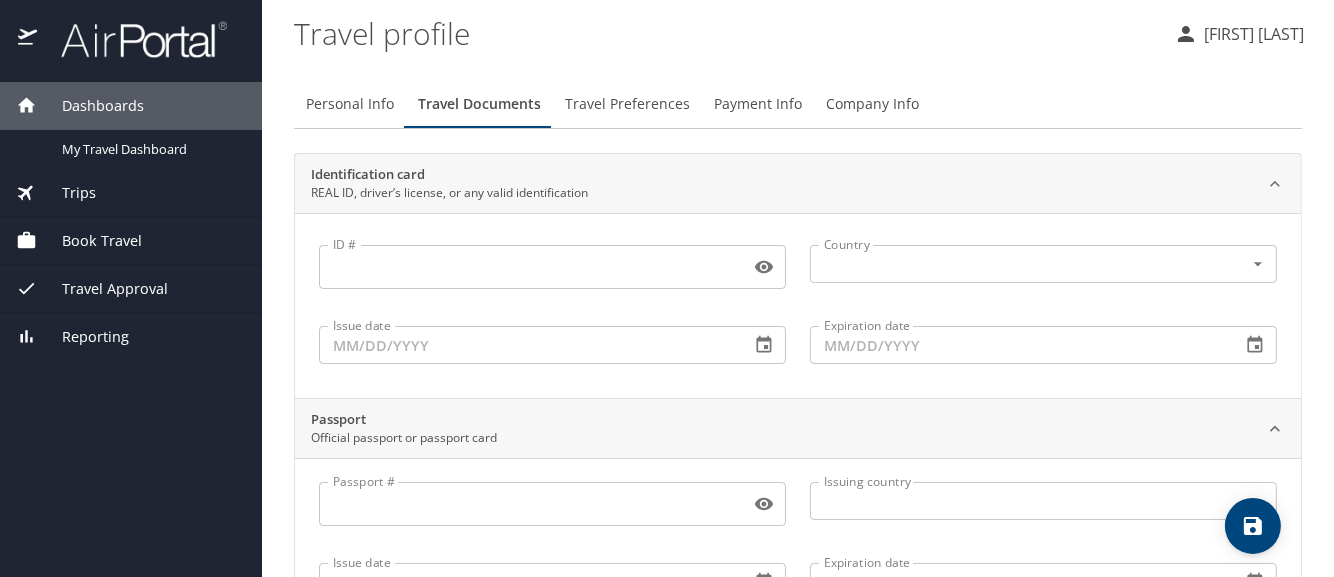 click on "Travel Approval" at bounding box center [102, 289] 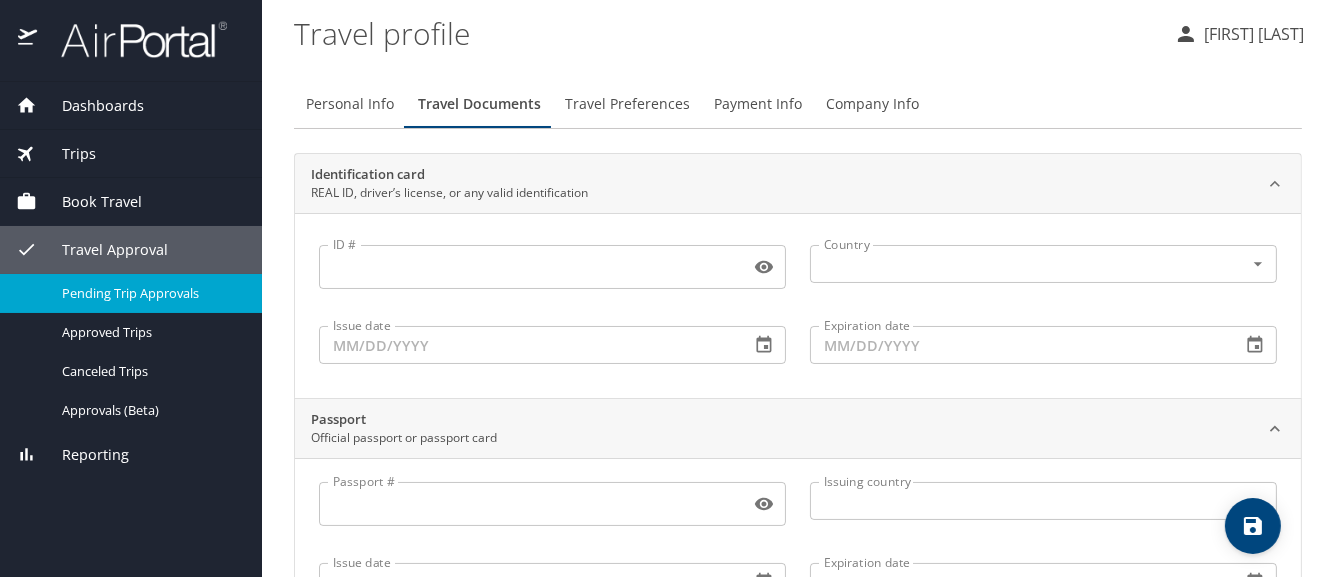 click on "Pending Trip Approvals" at bounding box center (150, 293) 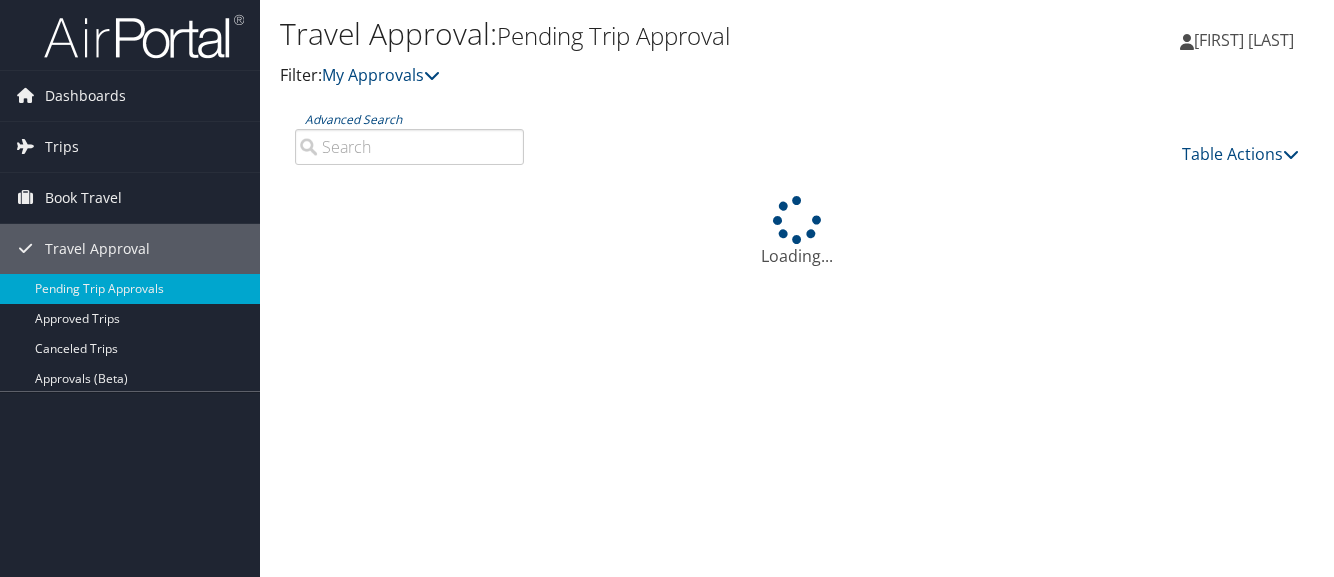 scroll, scrollTop: 0, scrollLeft: 0, axis: both 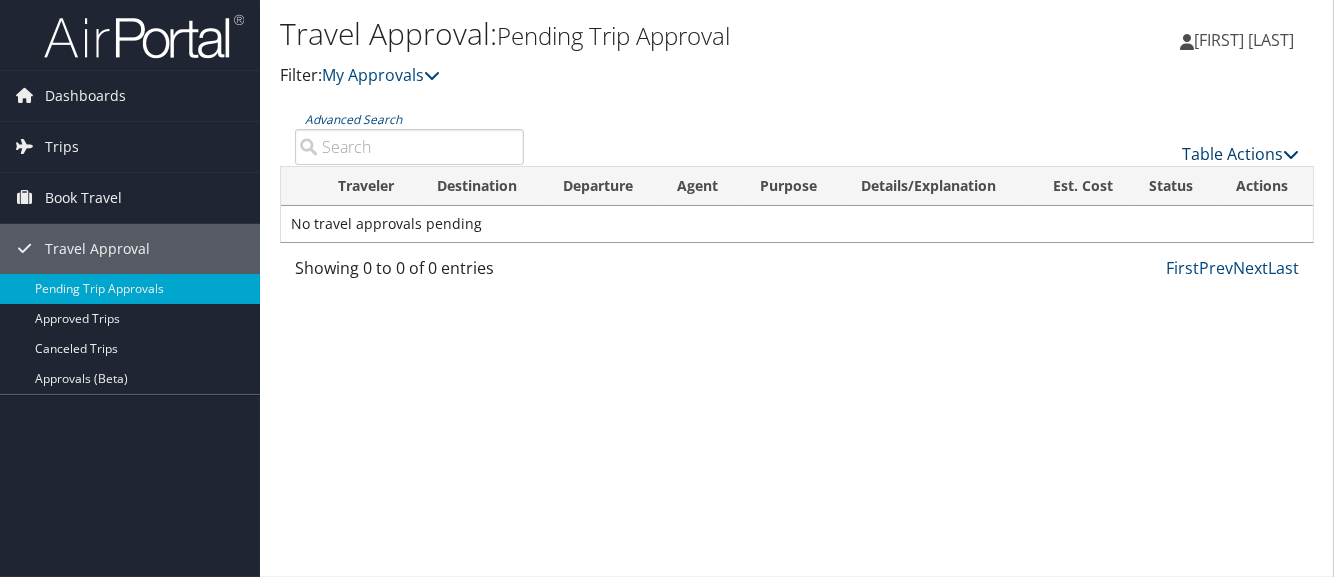 click on "Table Actions" at bounding box center (1240, 154) 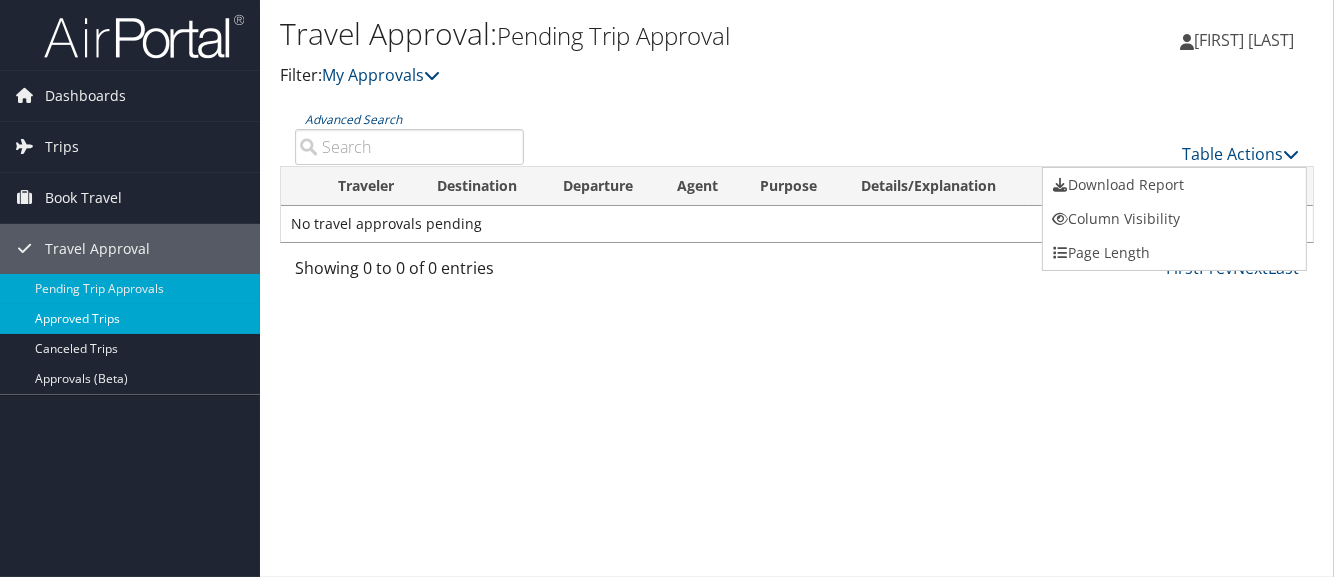 click on "Approved Trips" at bounding box center [130, 319] 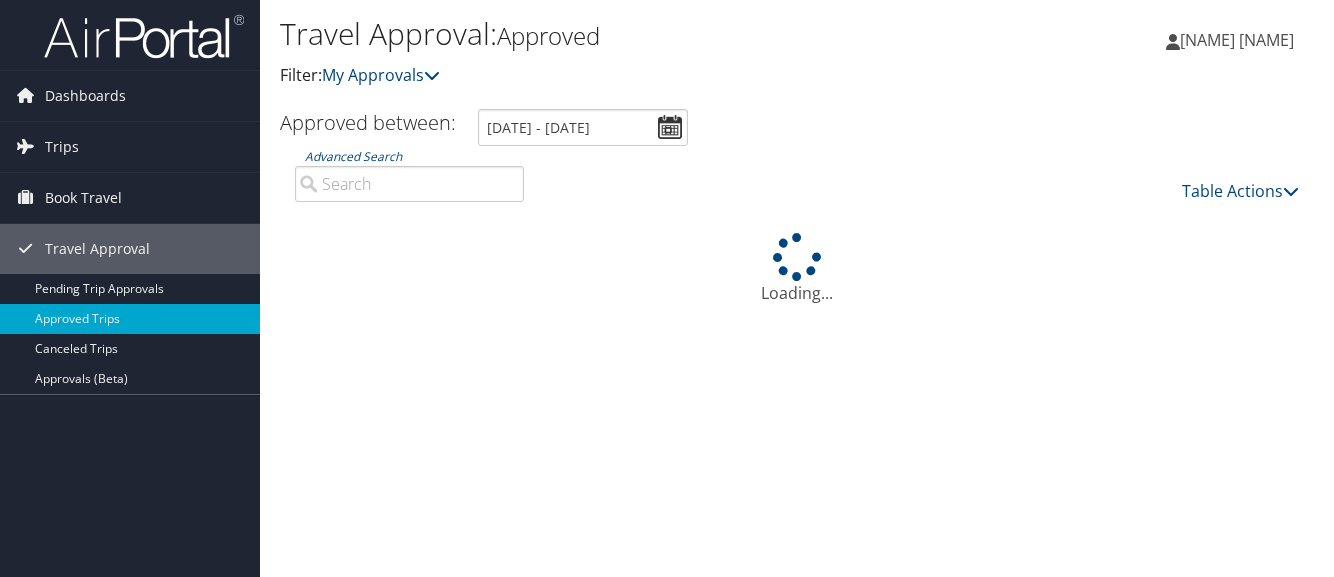 scroll, scrollTop: 0, scrollLeft: 0, axis: both 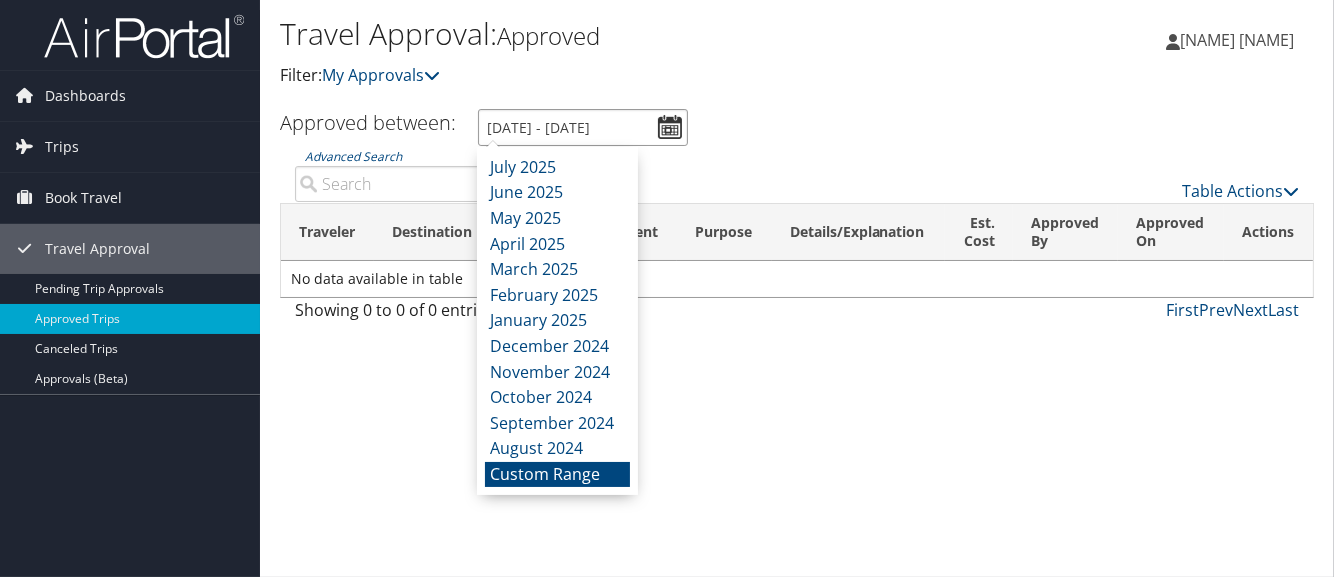 click on "[DATE] - [DATE]" at bounding box center [583, 127] 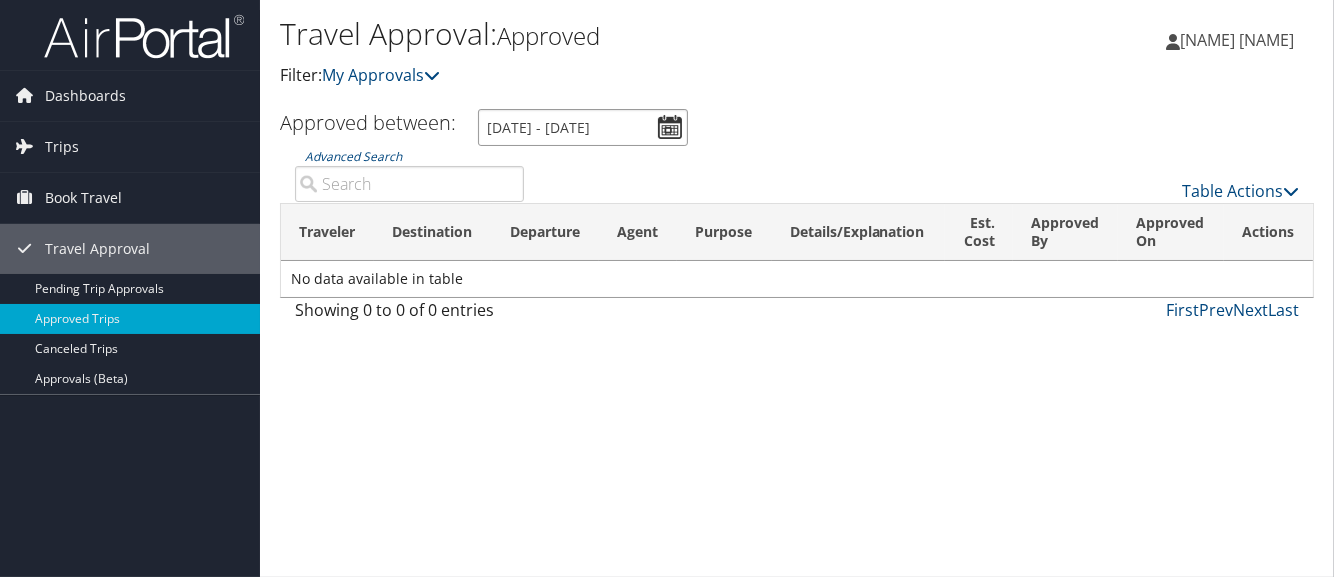 click on "[DATE] - [DATE]" at bounding box center [583, 127] 